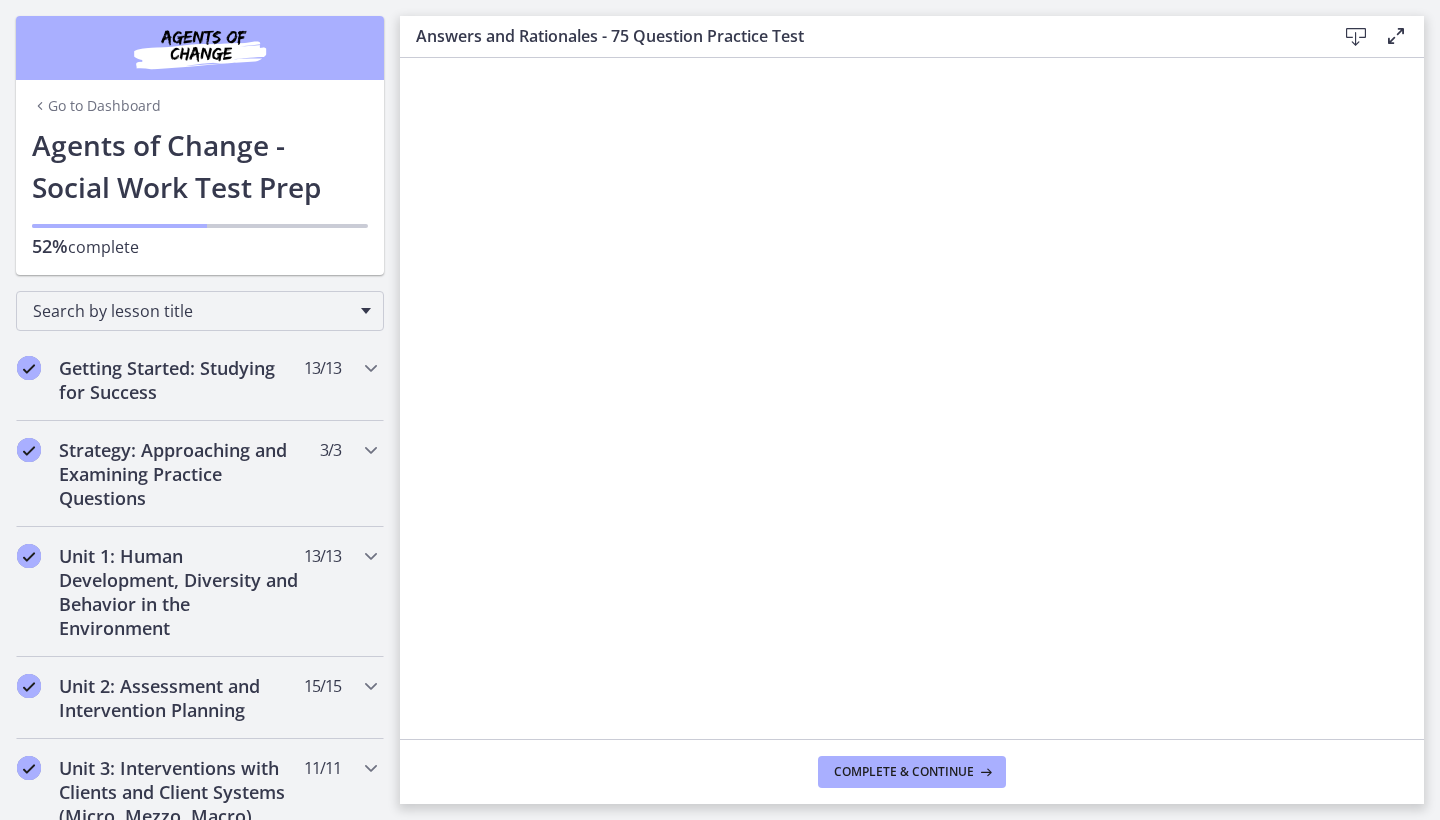 scroll, scrollTop: 0, scrollLeft: 0, axis: both 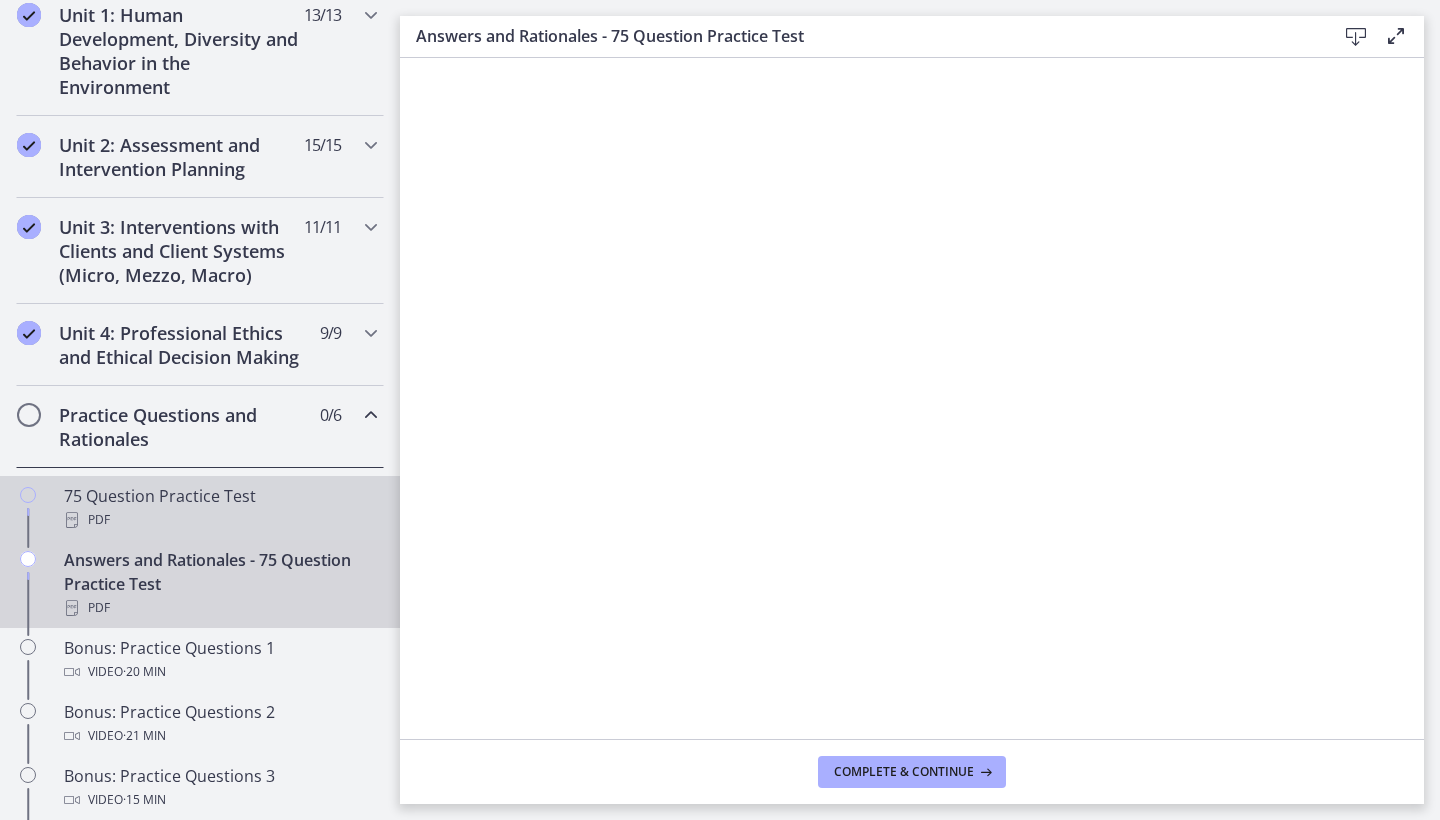 click on "75 Question Practice Test
PDF" at bounding box center (200, 508) 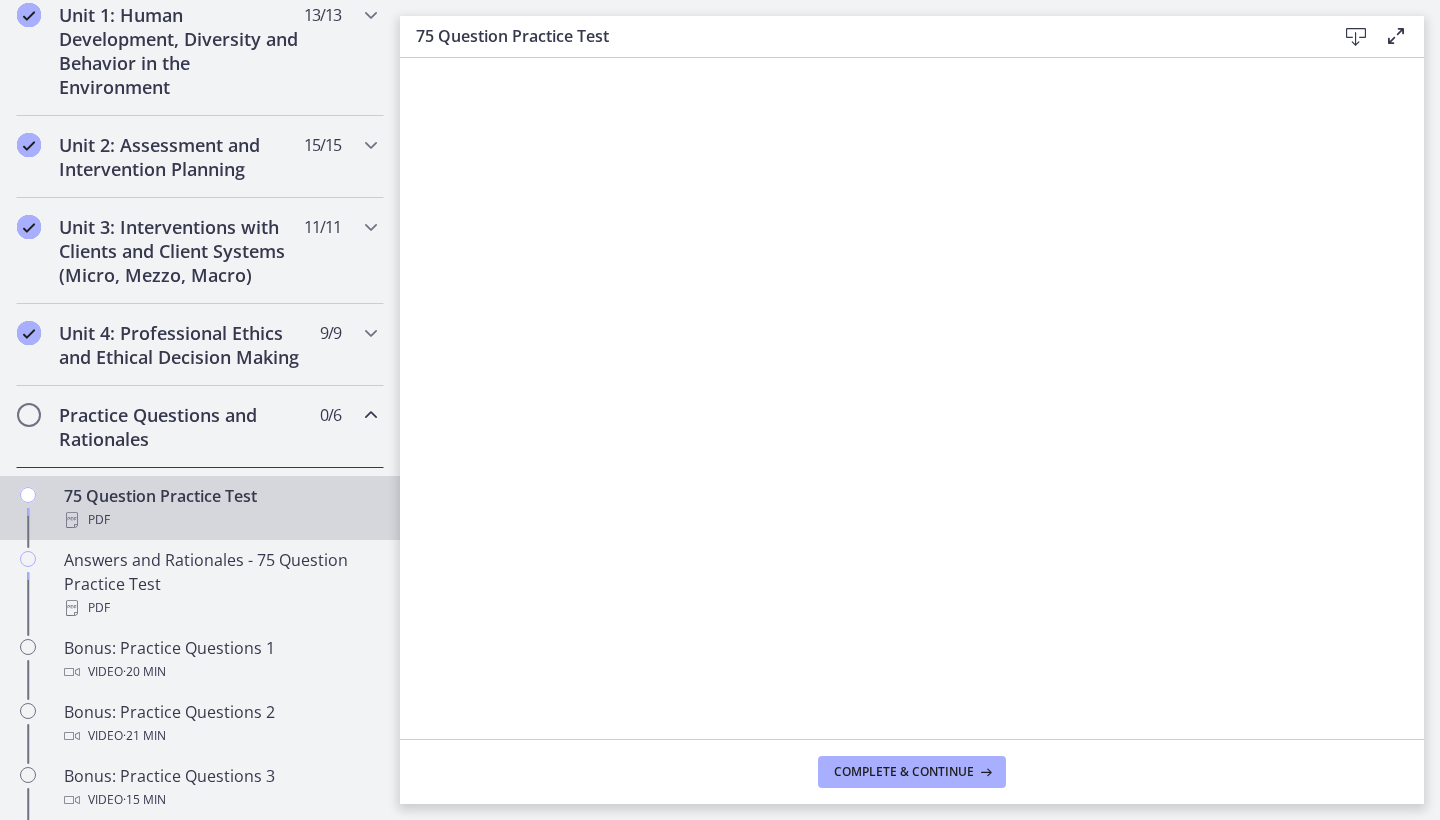 scroll, scrollTop: 0, scrollLeft: 0, axis: both 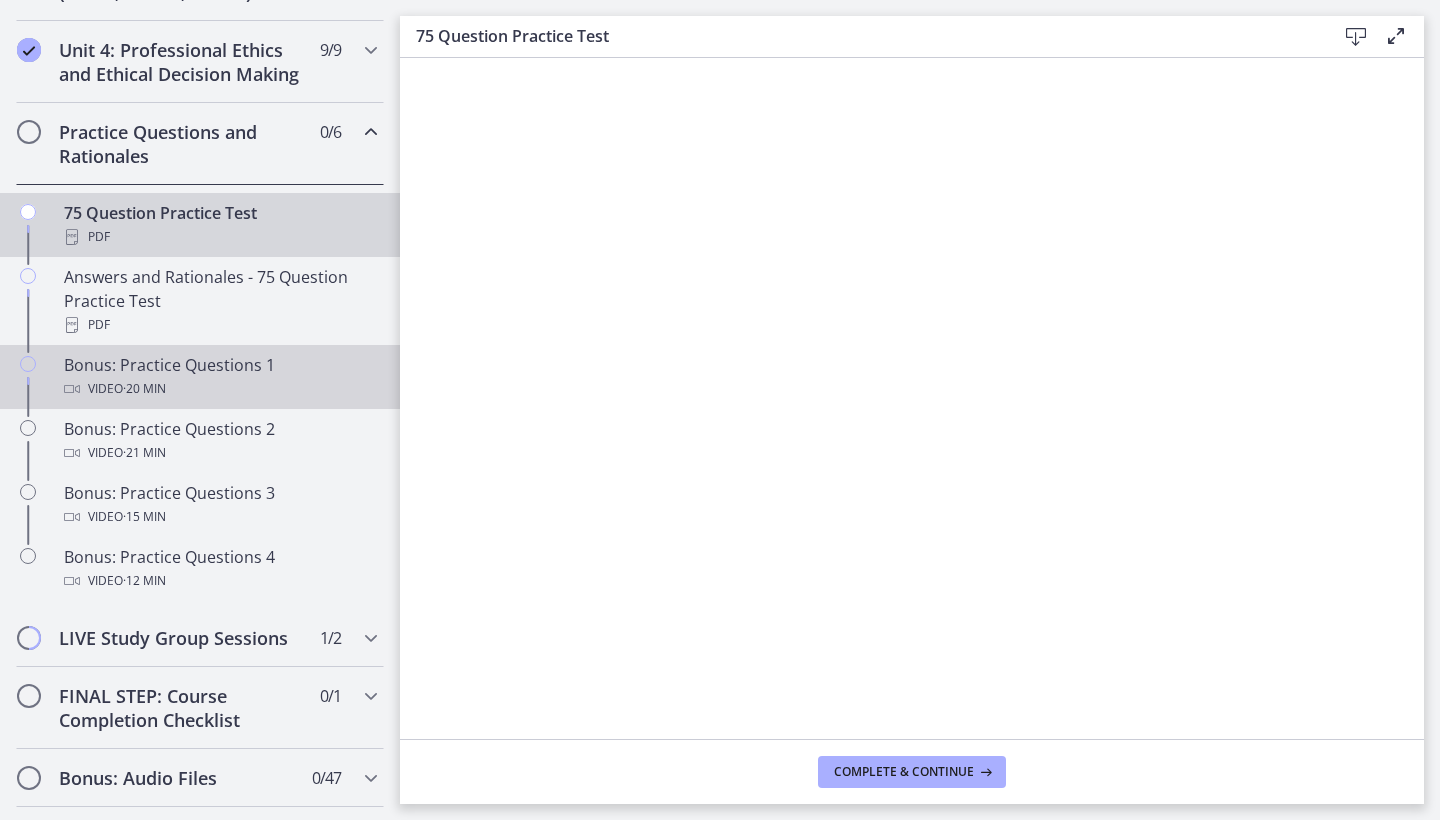 click on "Bonus: Practice Questions 1
Video
·  20 min" at bounding box center (220, 377) 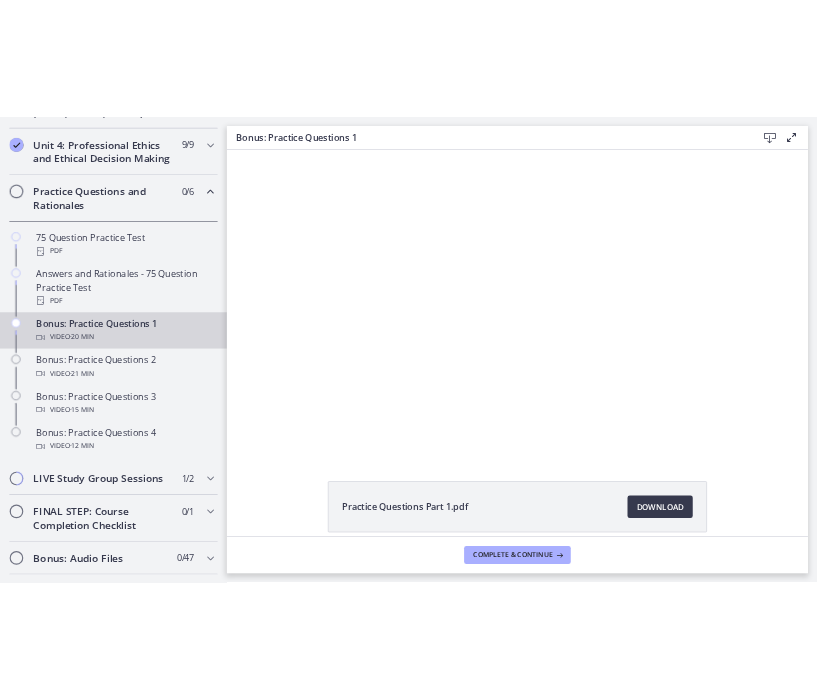 scroll, scrollTop: 0, scrollLeft: 0, axis: both 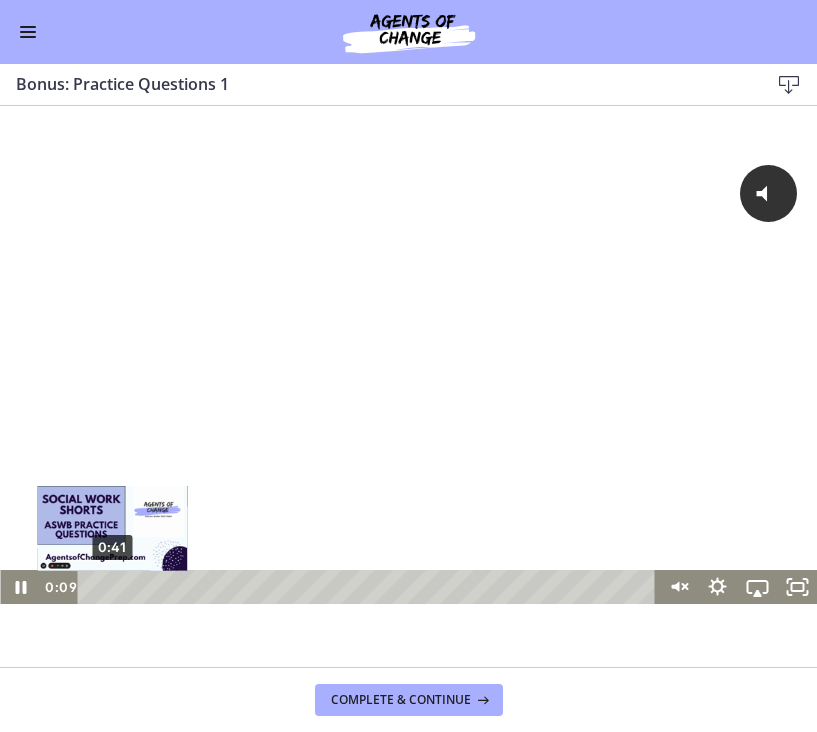 click on "0:41" at bounding box center (370, 587) 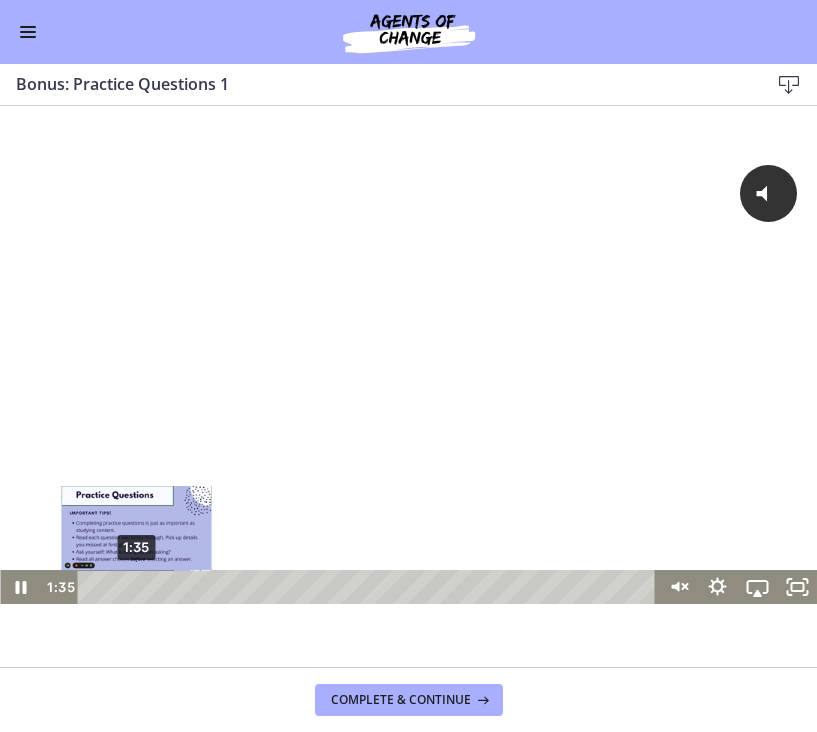click on "1:35" at bounding box center [370, 587] 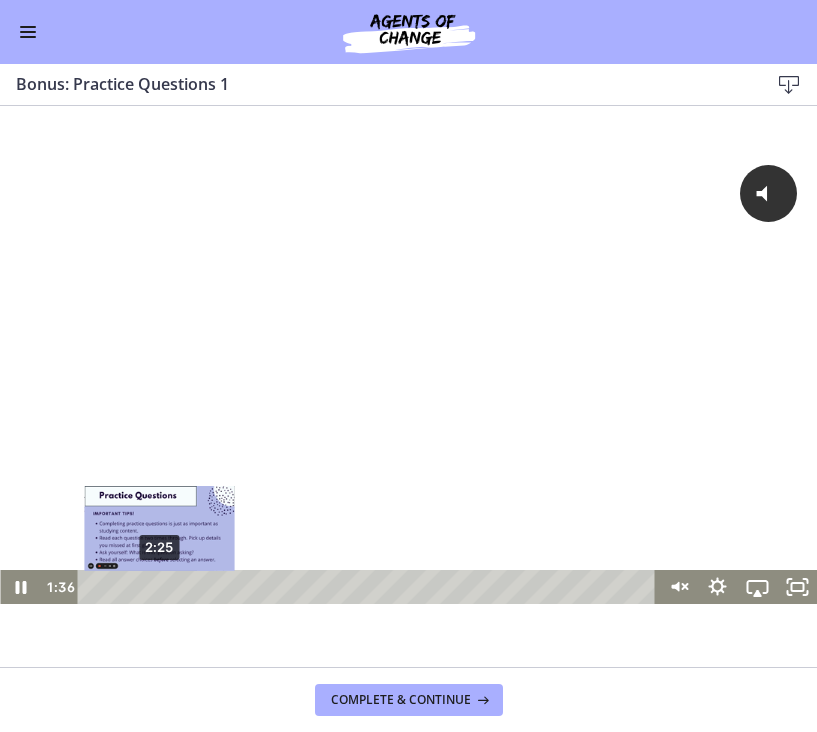 click on "2:25" at bounding box center (370, 587) 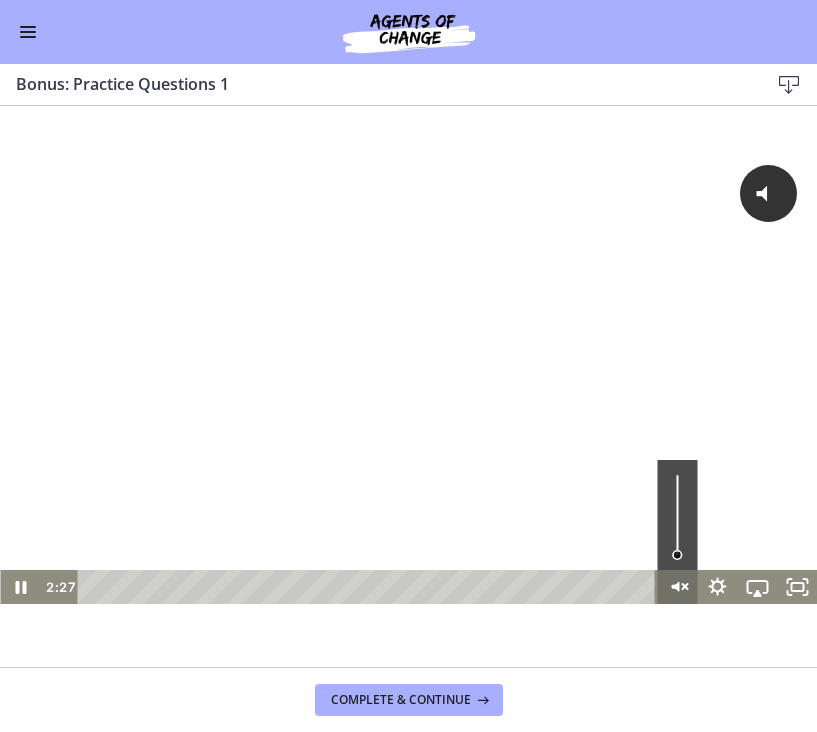 click 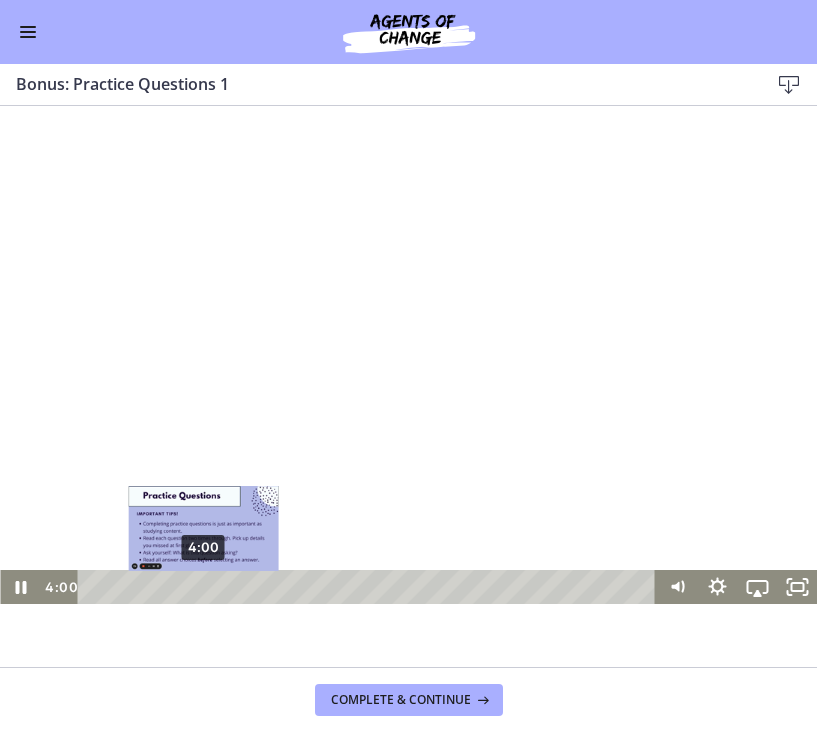 click on "4:00" at bounding box center (370, 587) 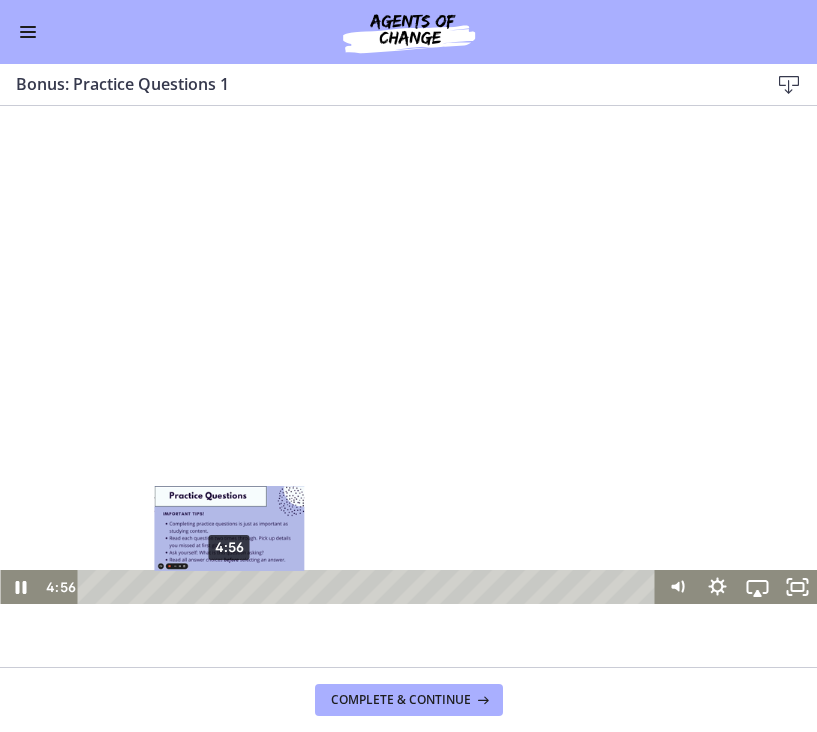 click on "4:56" at bounding box center [370, 587] 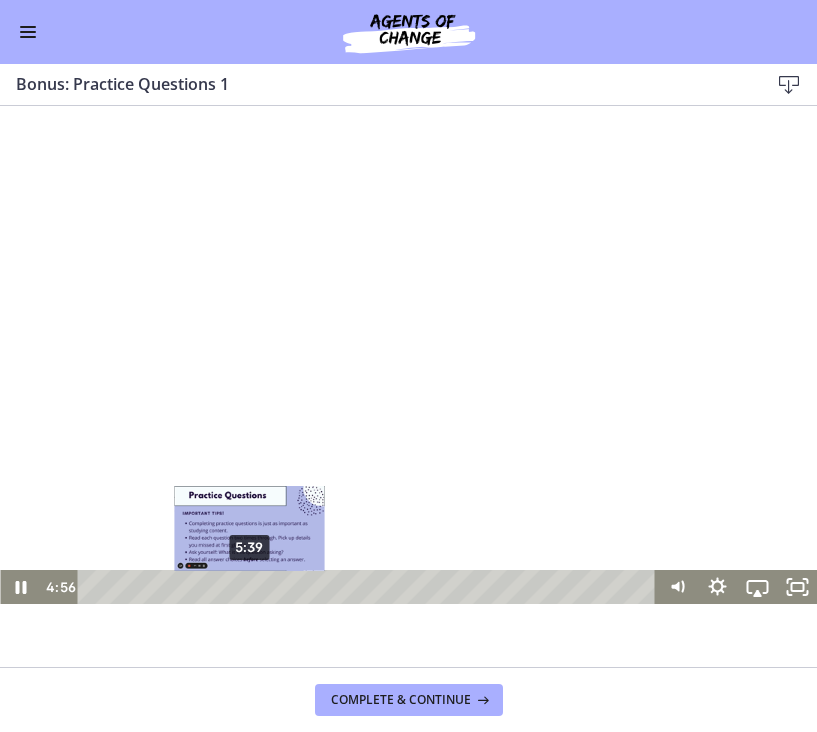 click on "5:39" at bounding box center (370, 587) 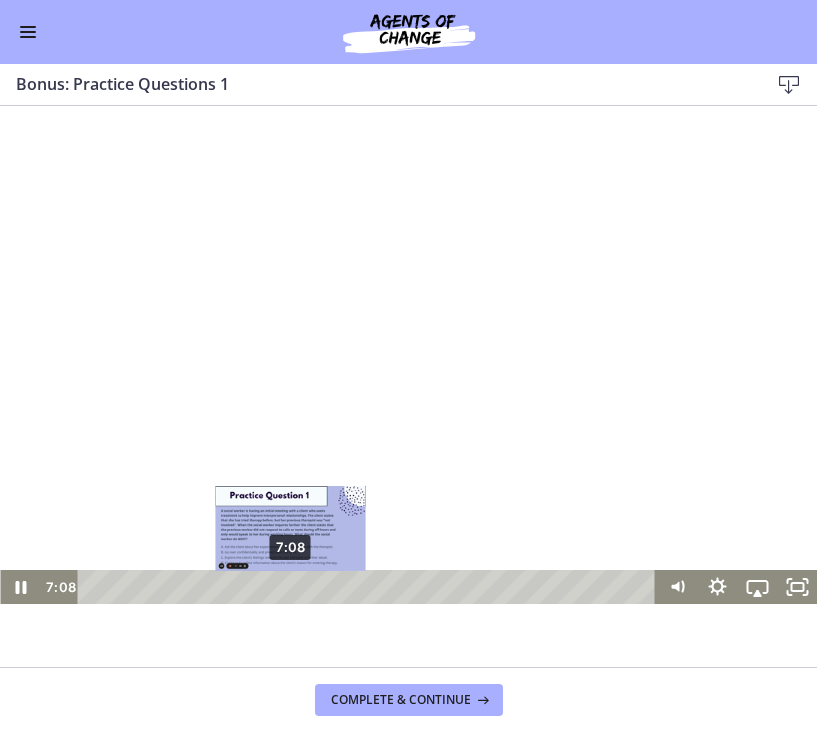 click on "7:08" at bounding box center (370, 587) 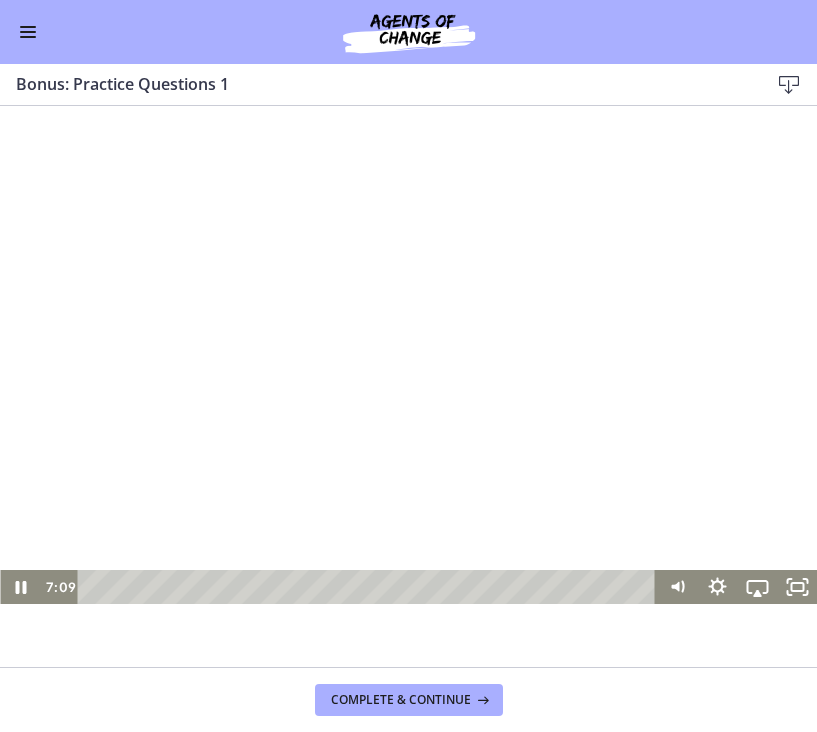 click at bounding box center (408, 375) 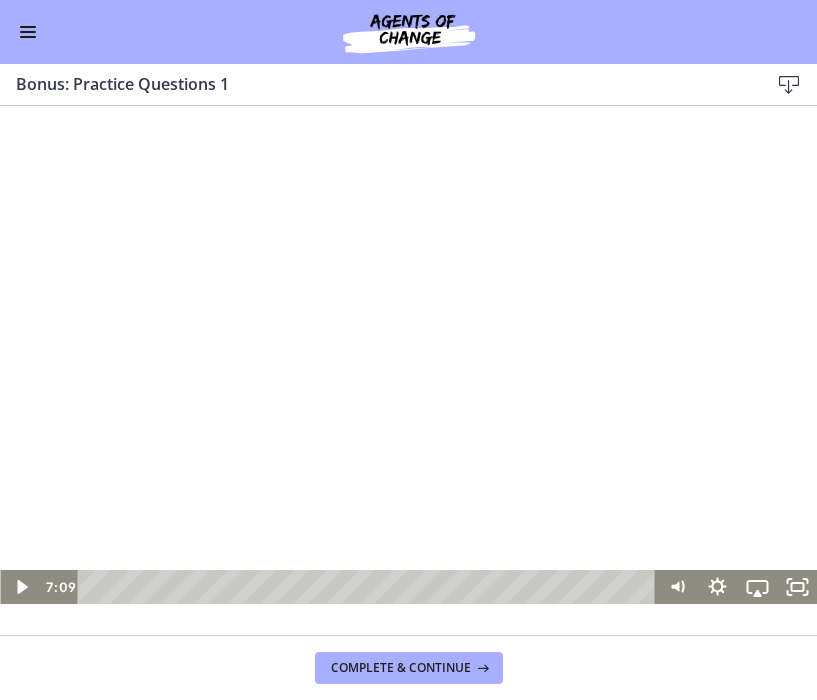 click at bounding box center (408, 375) 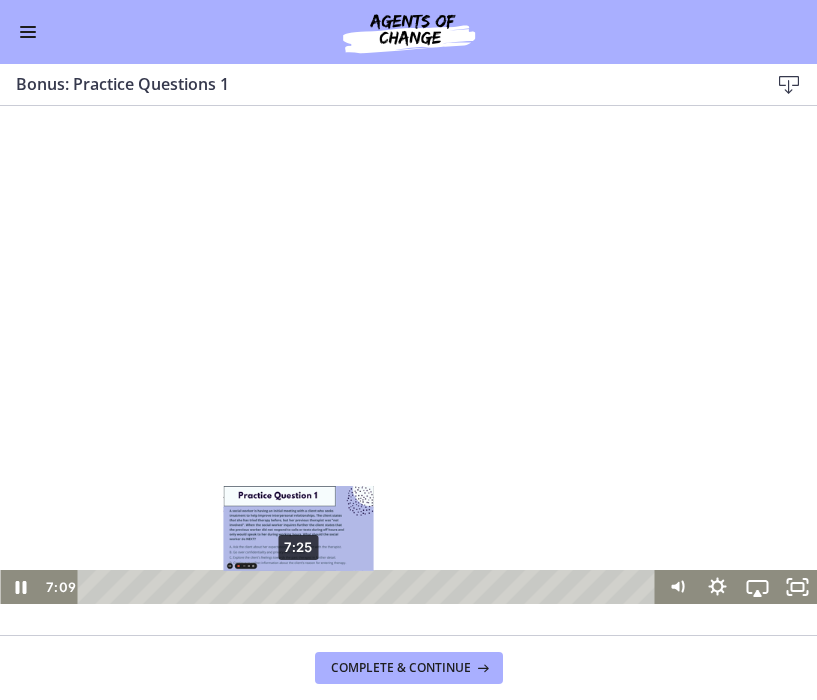 click on "7:25" at bounding box center (370, 587) 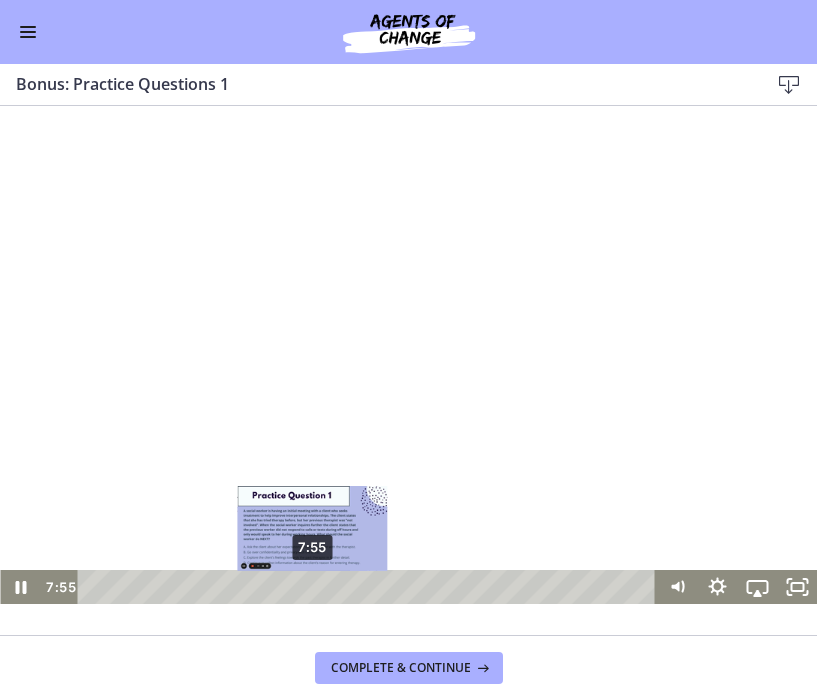 click on "7:55" at bounding box center (370, 587) 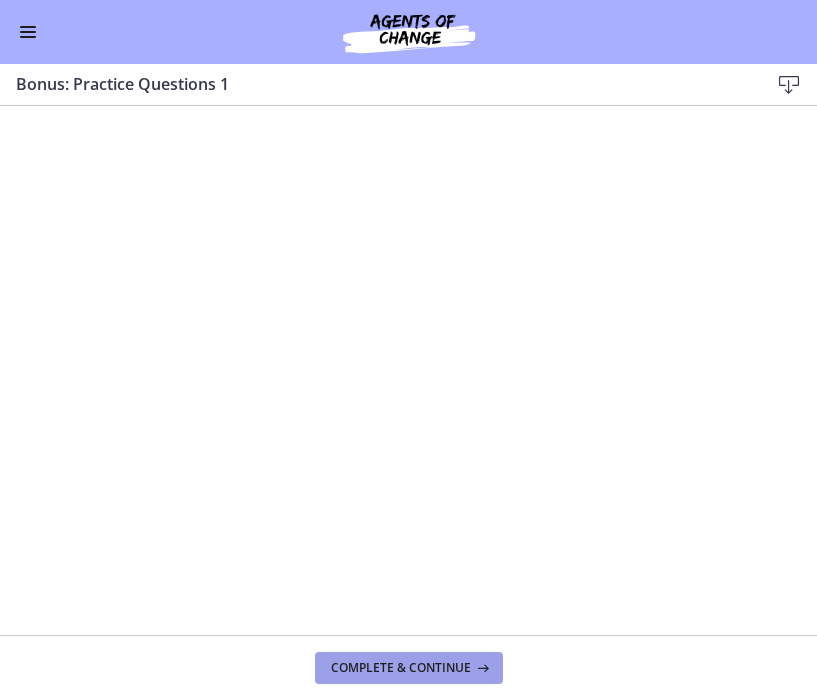 click on "Complete & continue" at bounding box center (409, 668) 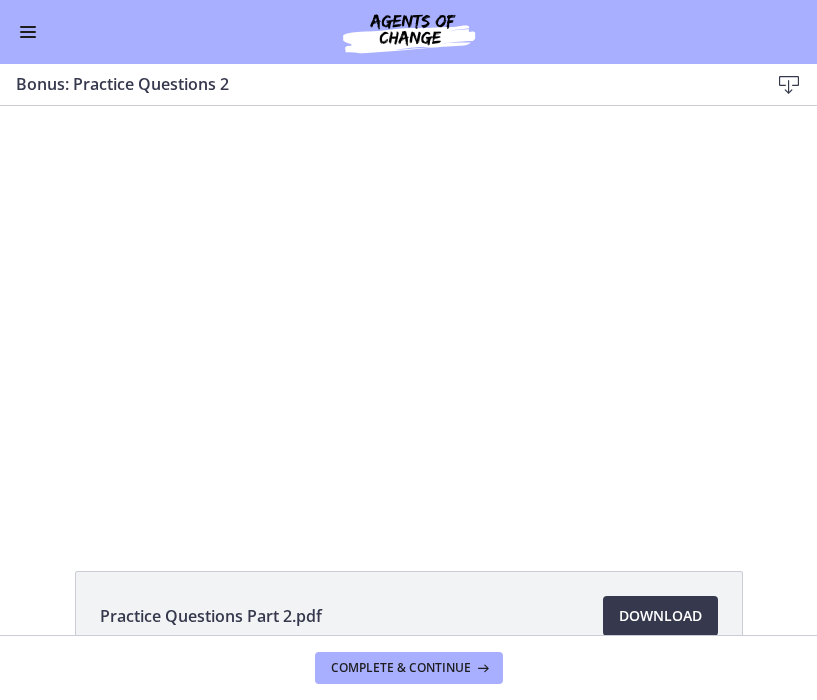 scroll, scrollTop: 0, scrollLeft: 0, axis: both 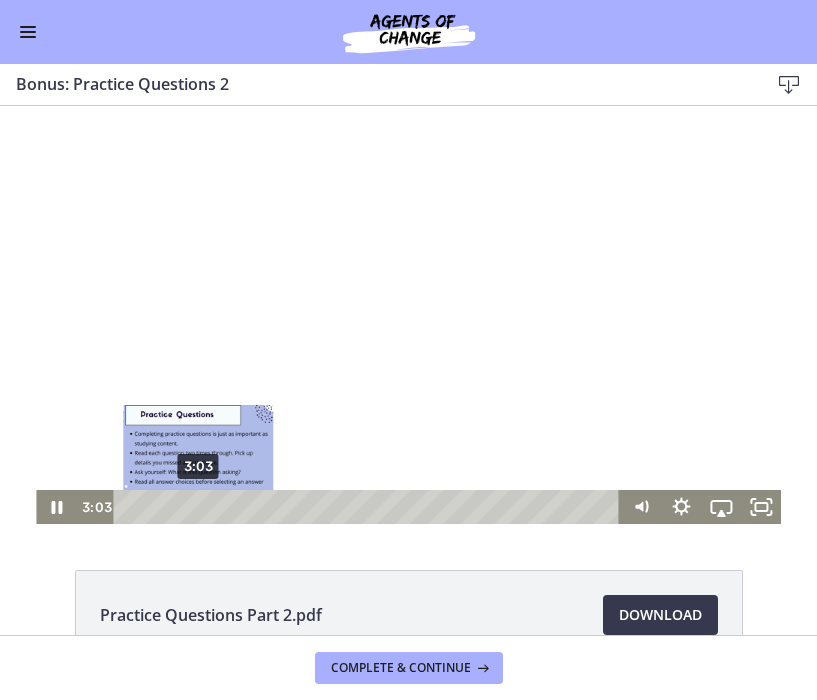 click on "3:03" at bounding box center (370, 507) 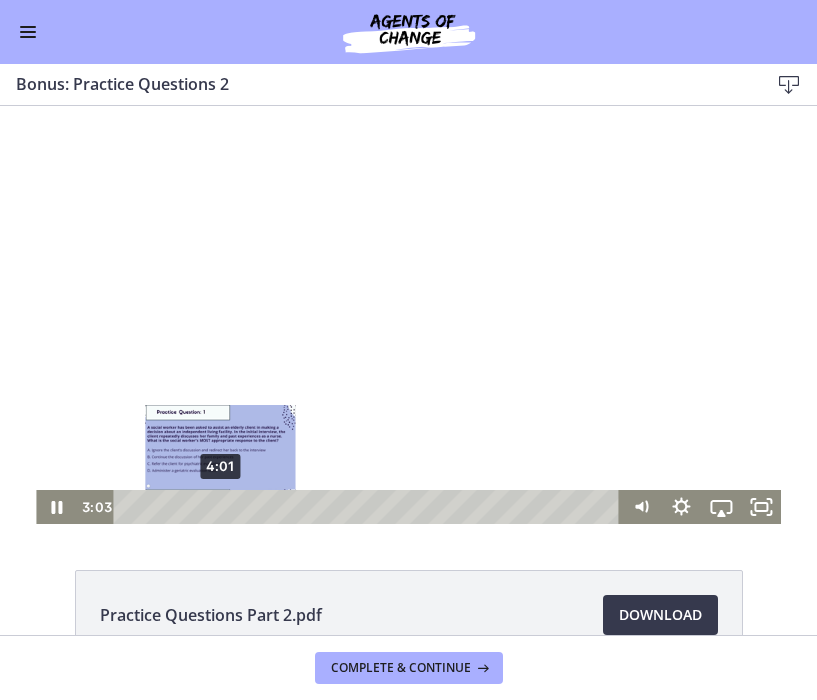click on "4:01" at bounding box center (370, 507) 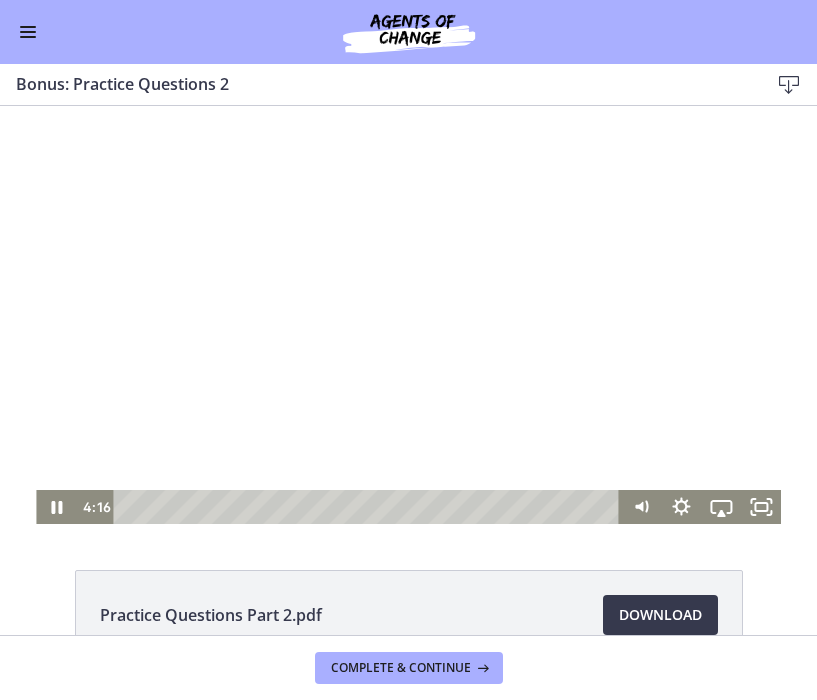 click at bounding box center [408, 314] 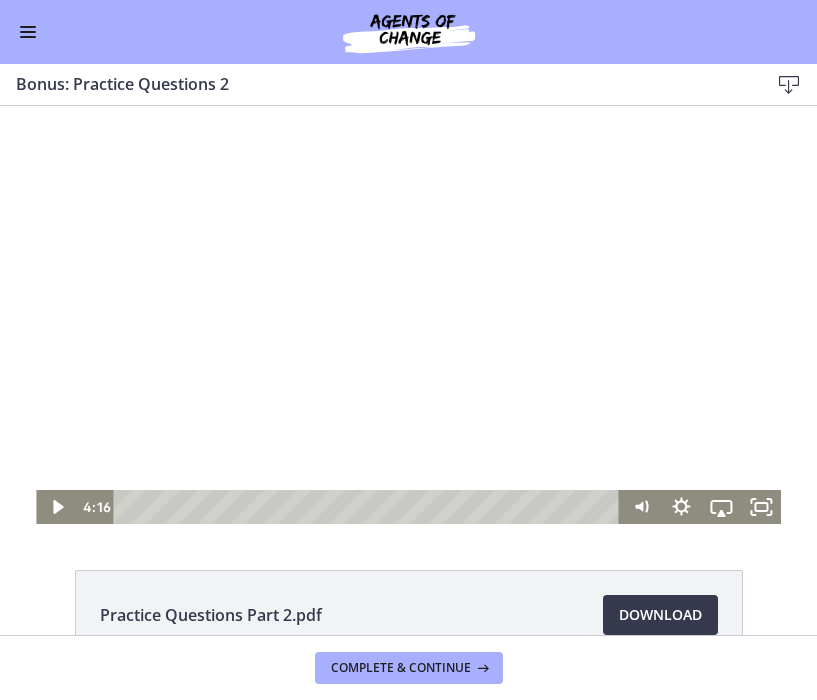 scroll, scrollTop: 0, scrollLeft: 0, axis: both 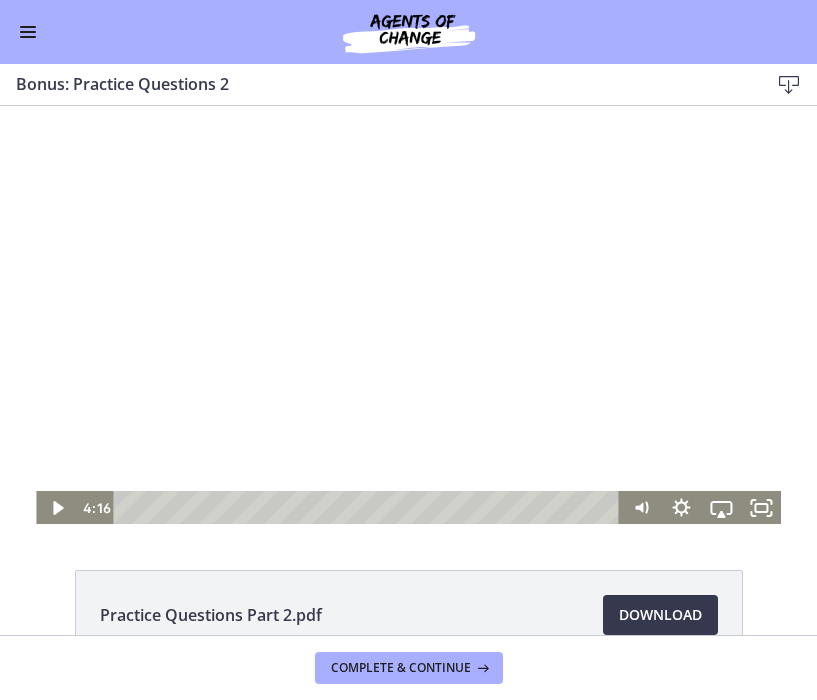 click at bounding box center (408, 315) 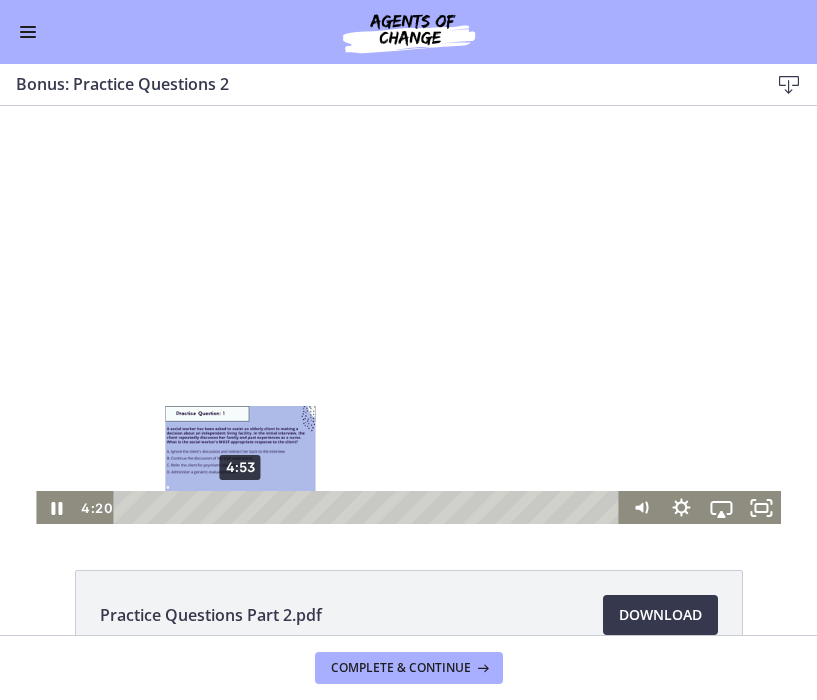scroll, scrollTop: 1, scrollLeft: 0, axis: vertical 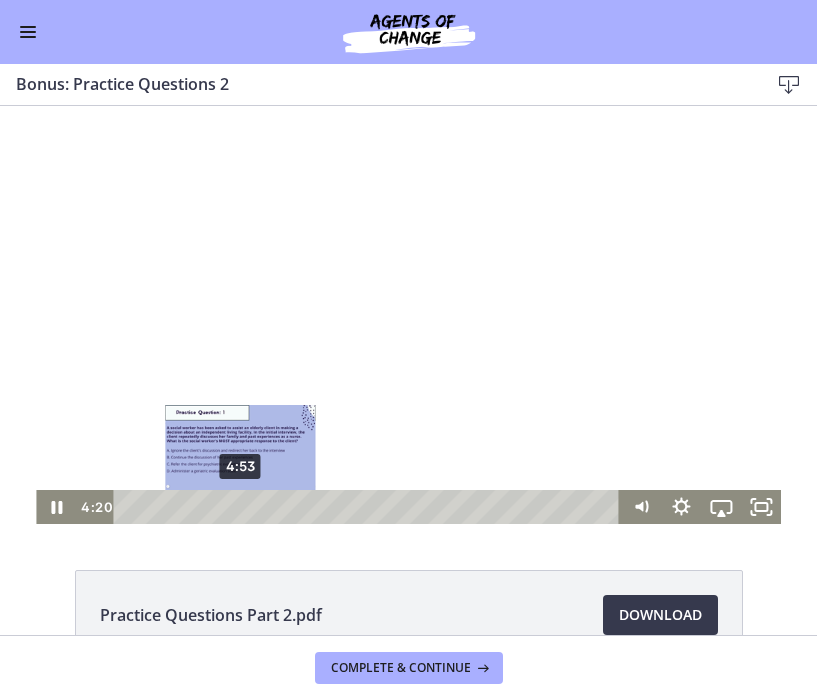 click on "4:53" at bounding box center (370, 507) 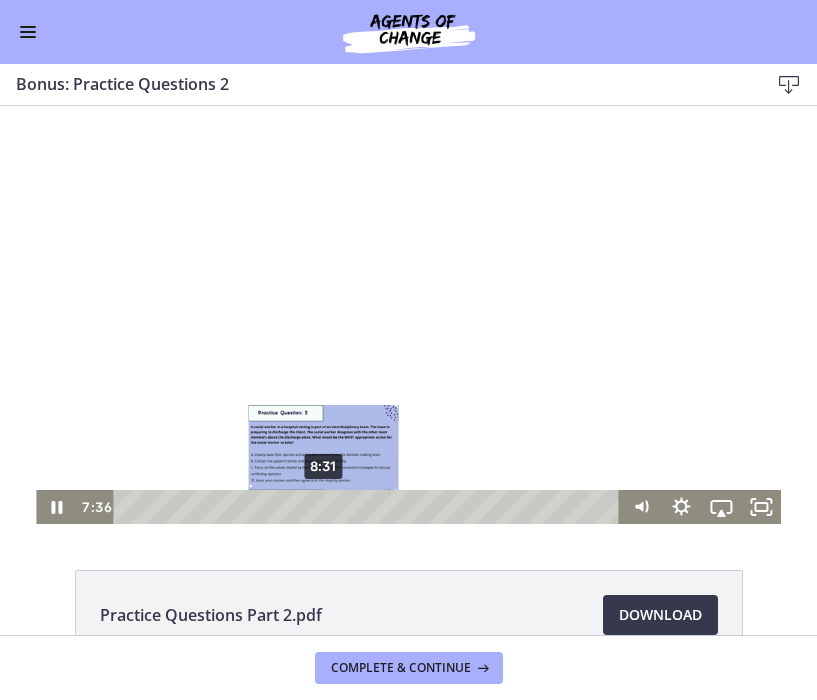 click on "8:31" at bounding box center (370, 507) 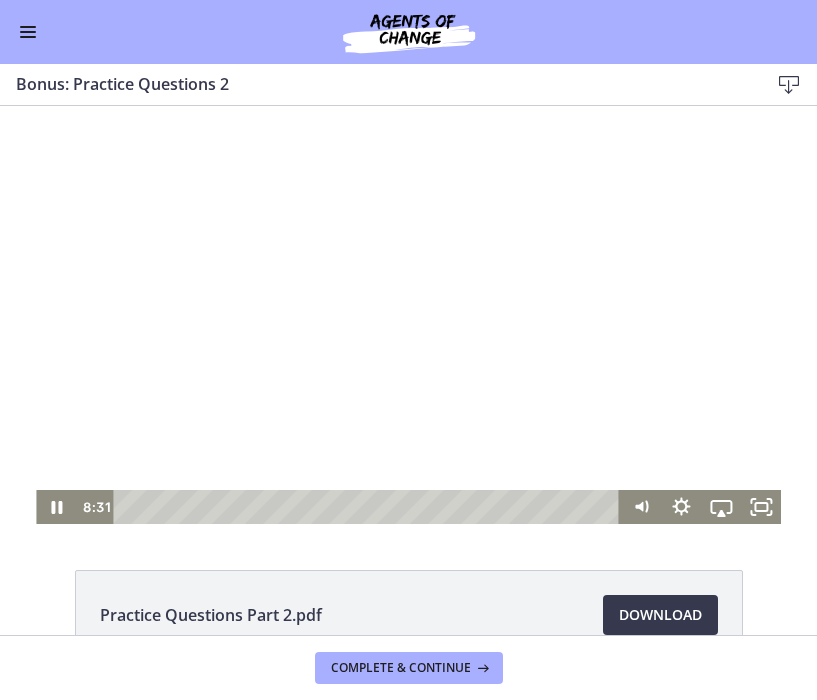 click at bounding box center [408, 314] 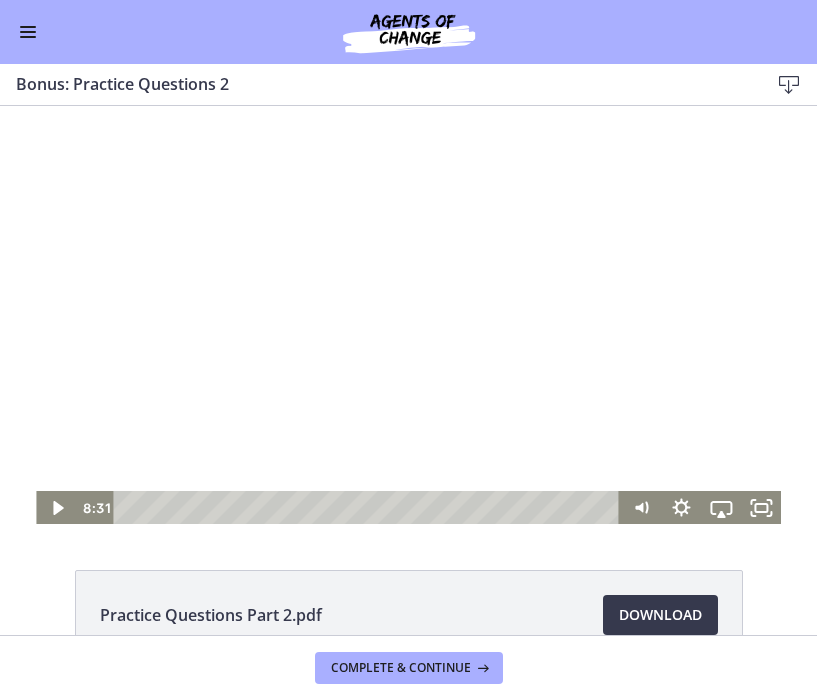 click at bounding box center (408, 315) 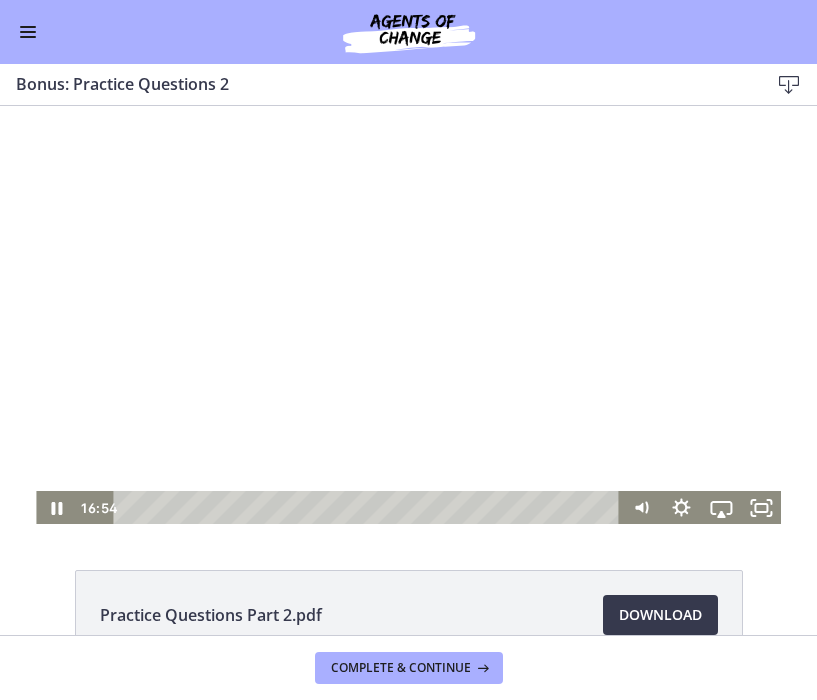 click at bounding box center [408, 315] 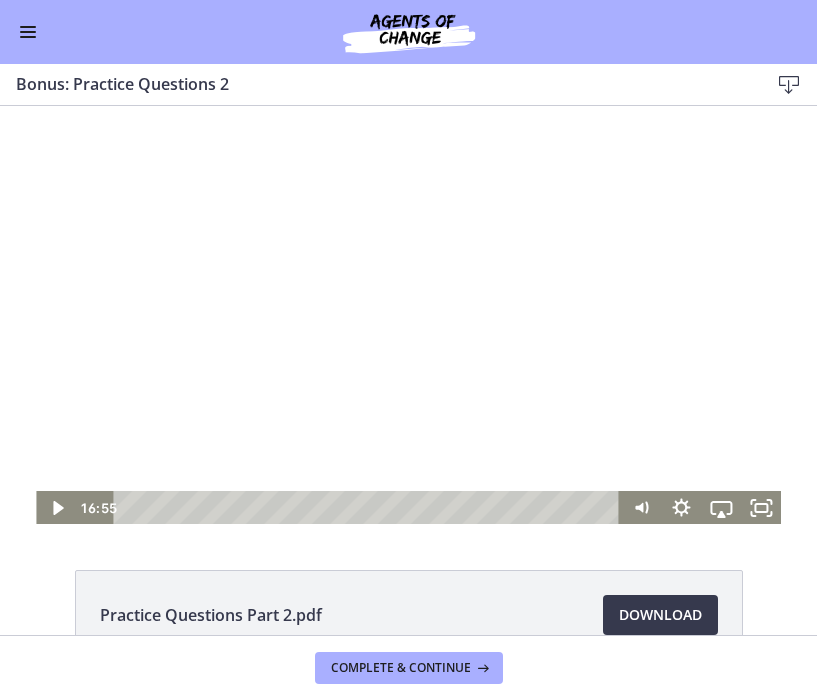 click at bounding box center (408, 315) 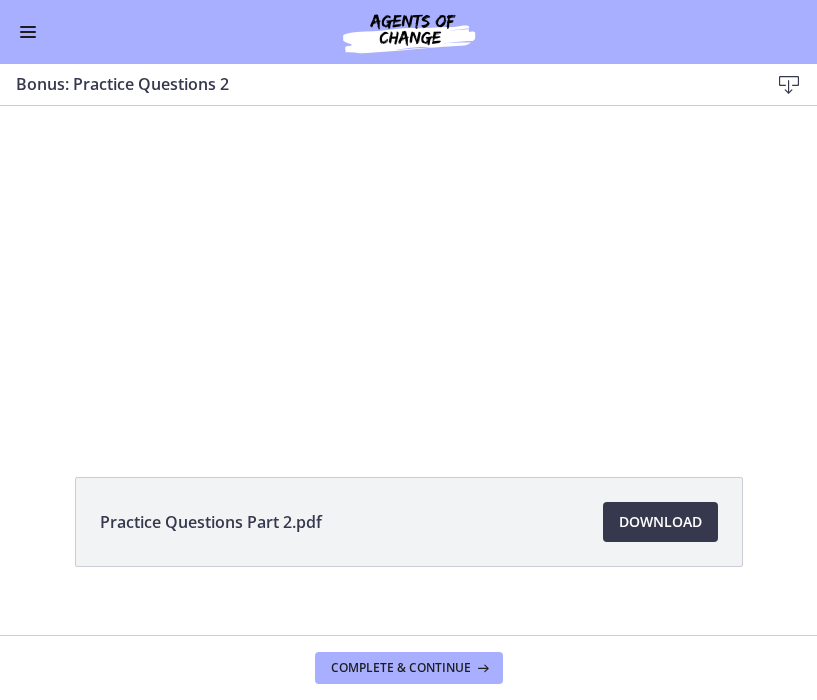 scroll, scrollTop: 93, scrollLeft: 0, axis: vertical 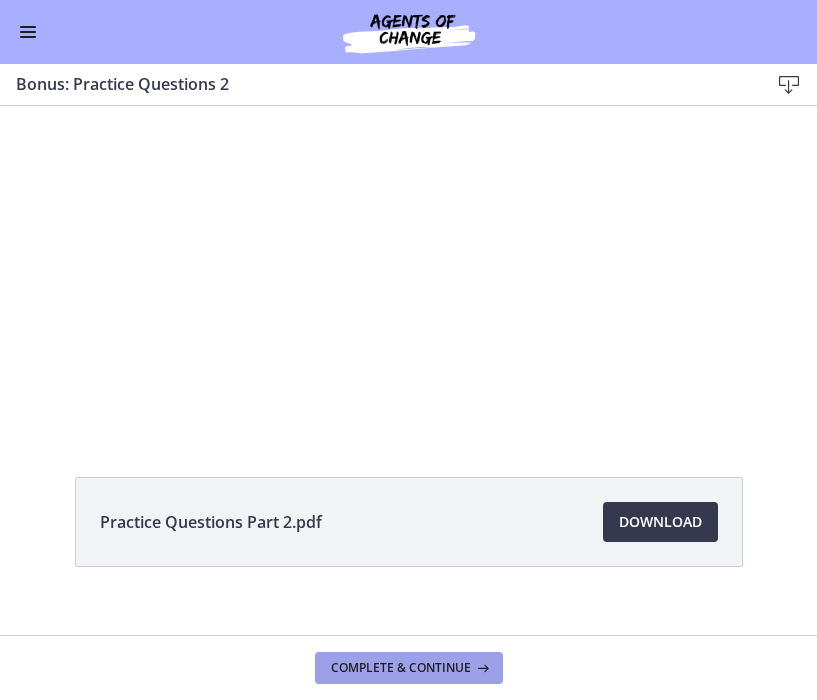 click on "Complete & continue" at bounding box center [401, 668] 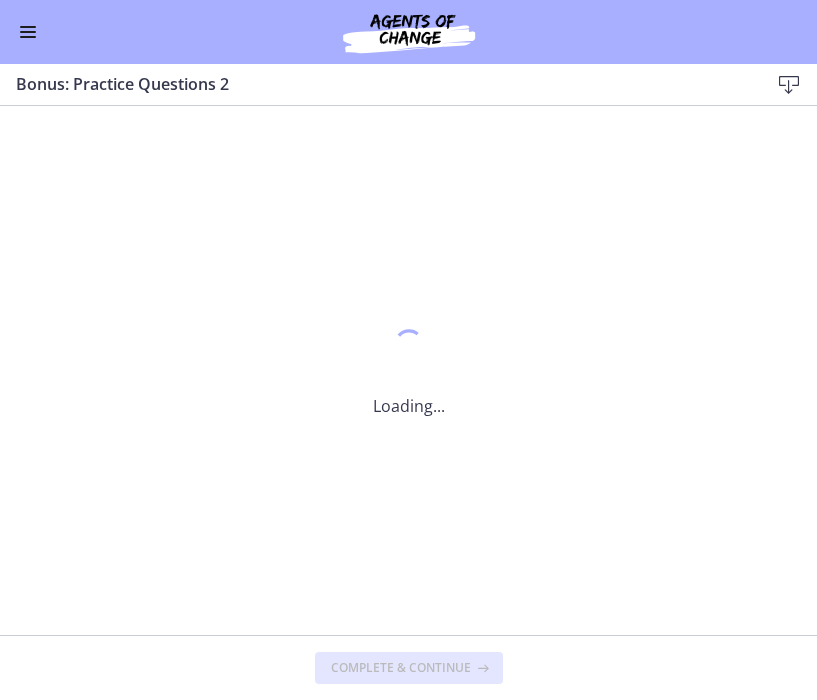 scroll, scrollTop: 0, scrollLeft: 0, axis: both 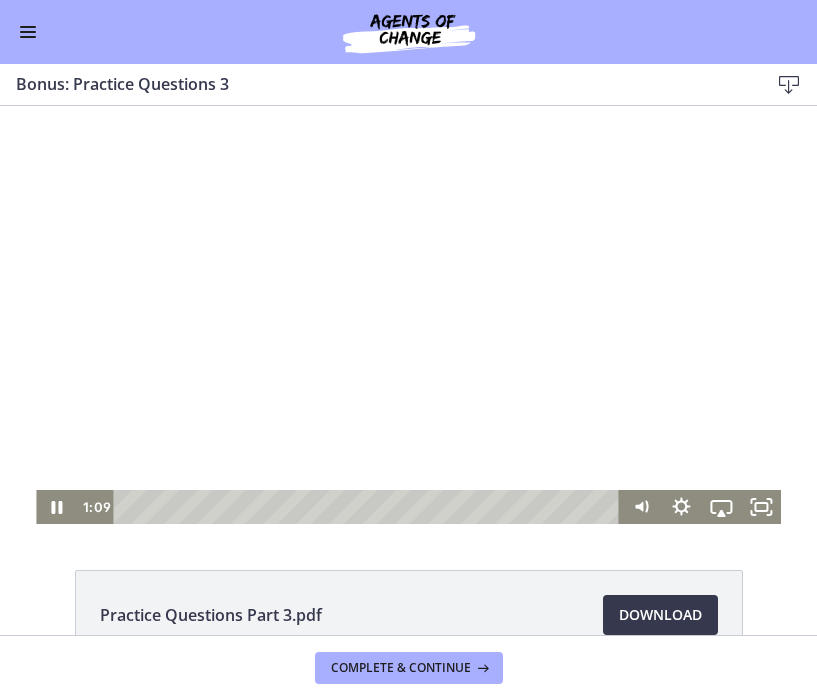 click at bounding box center (370, 507) 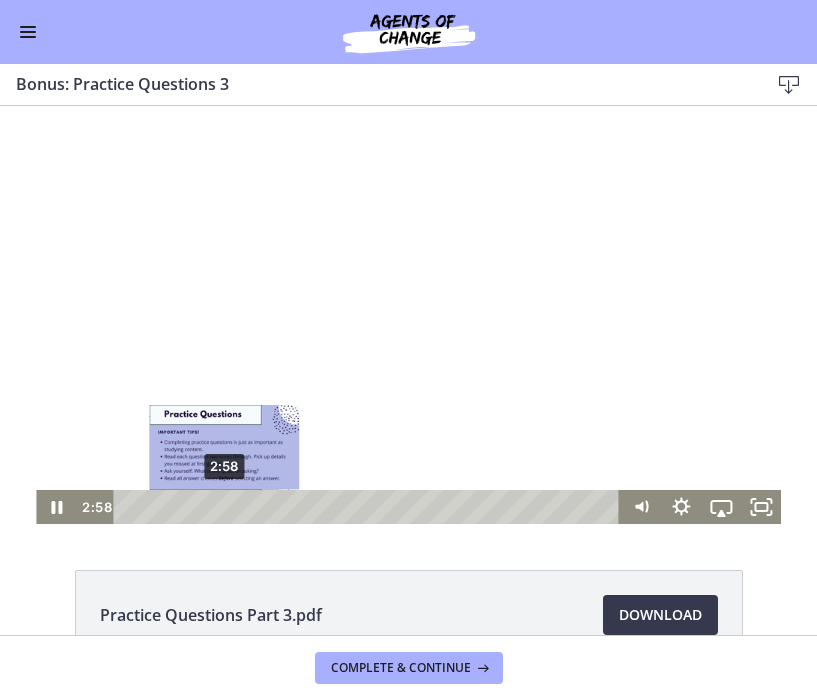 click on "2:58" at bounding box center [370, 507] 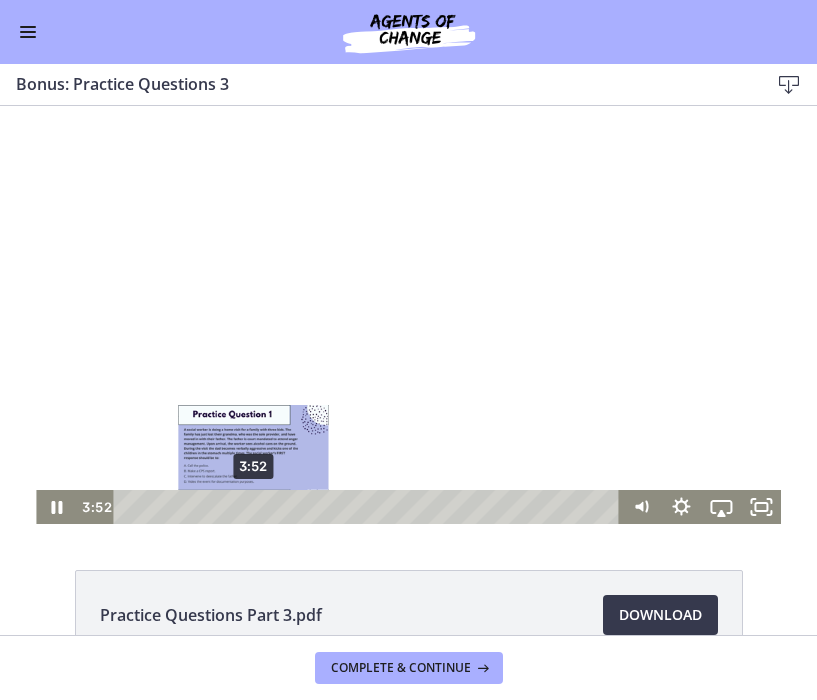 click on "3:52" at bounding box center (370, 507) 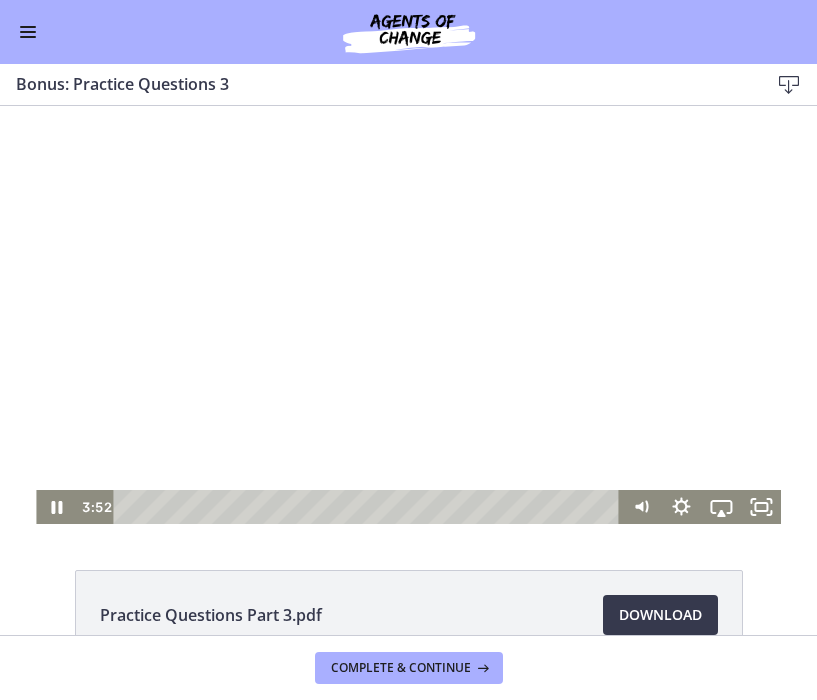 click at bounding box center [408, 314] 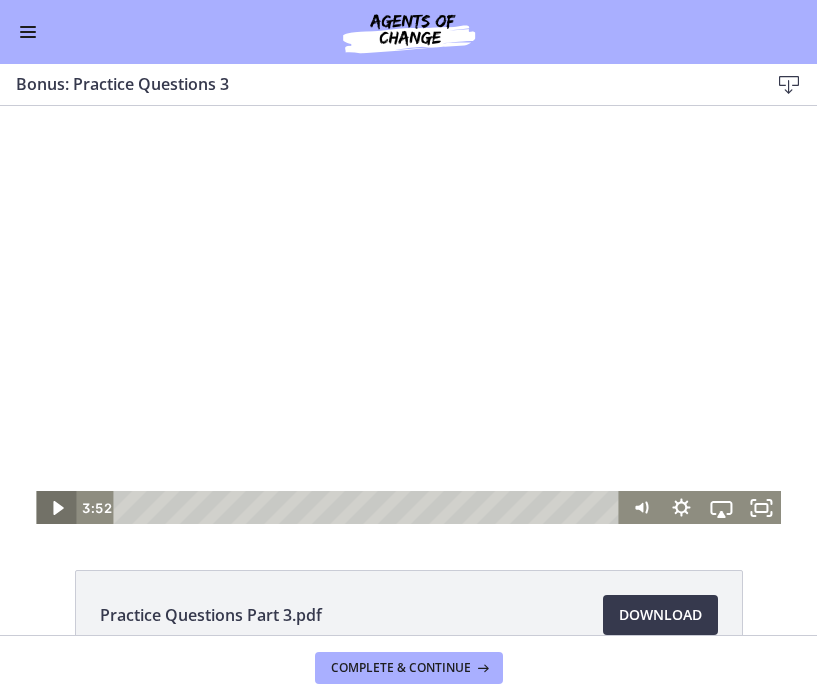 click 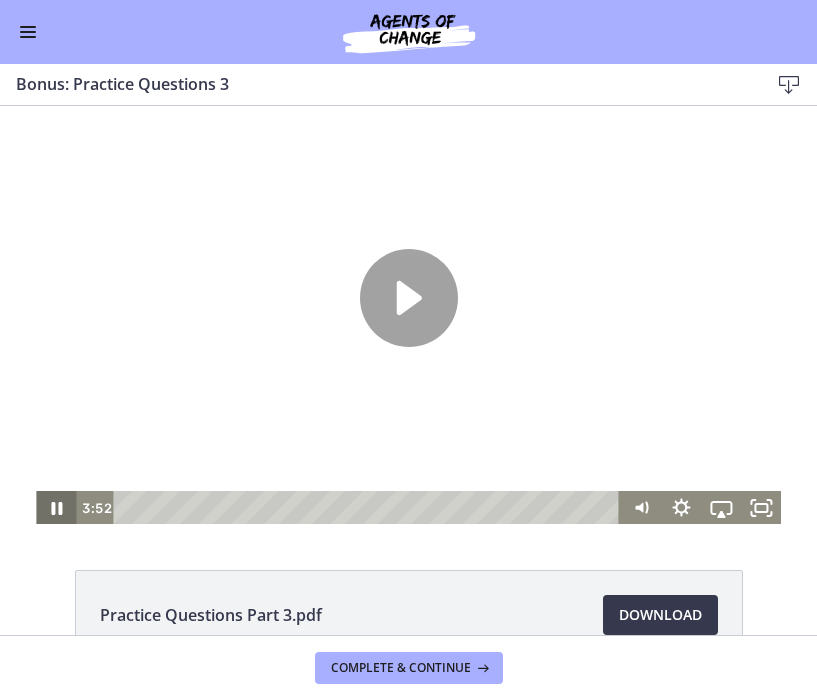 scroll, scrollTop: 1, scrollLeft: 0, axis: vertical 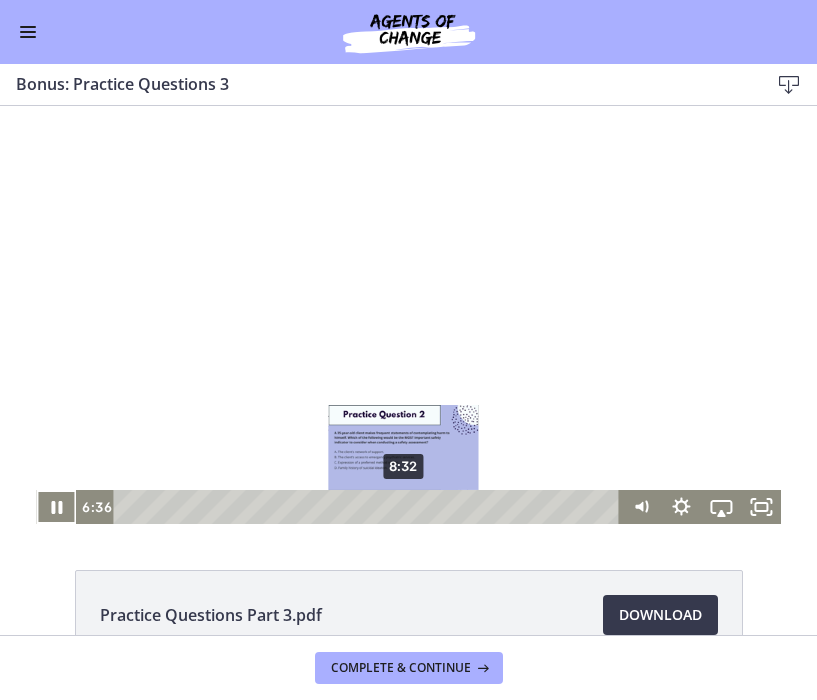 click on "8:32" at bounding box center [370, 507] 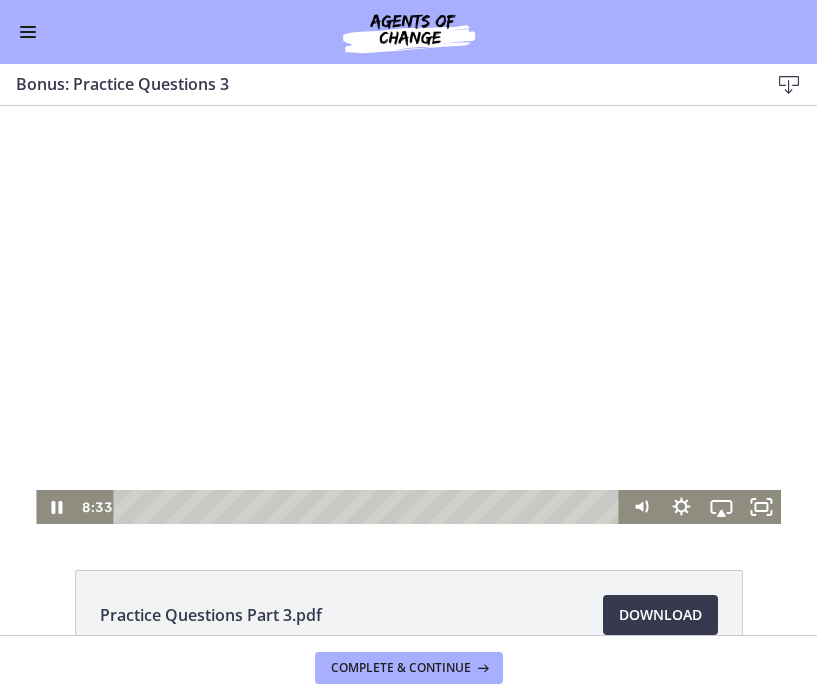 click at bounding box center (408, 314) 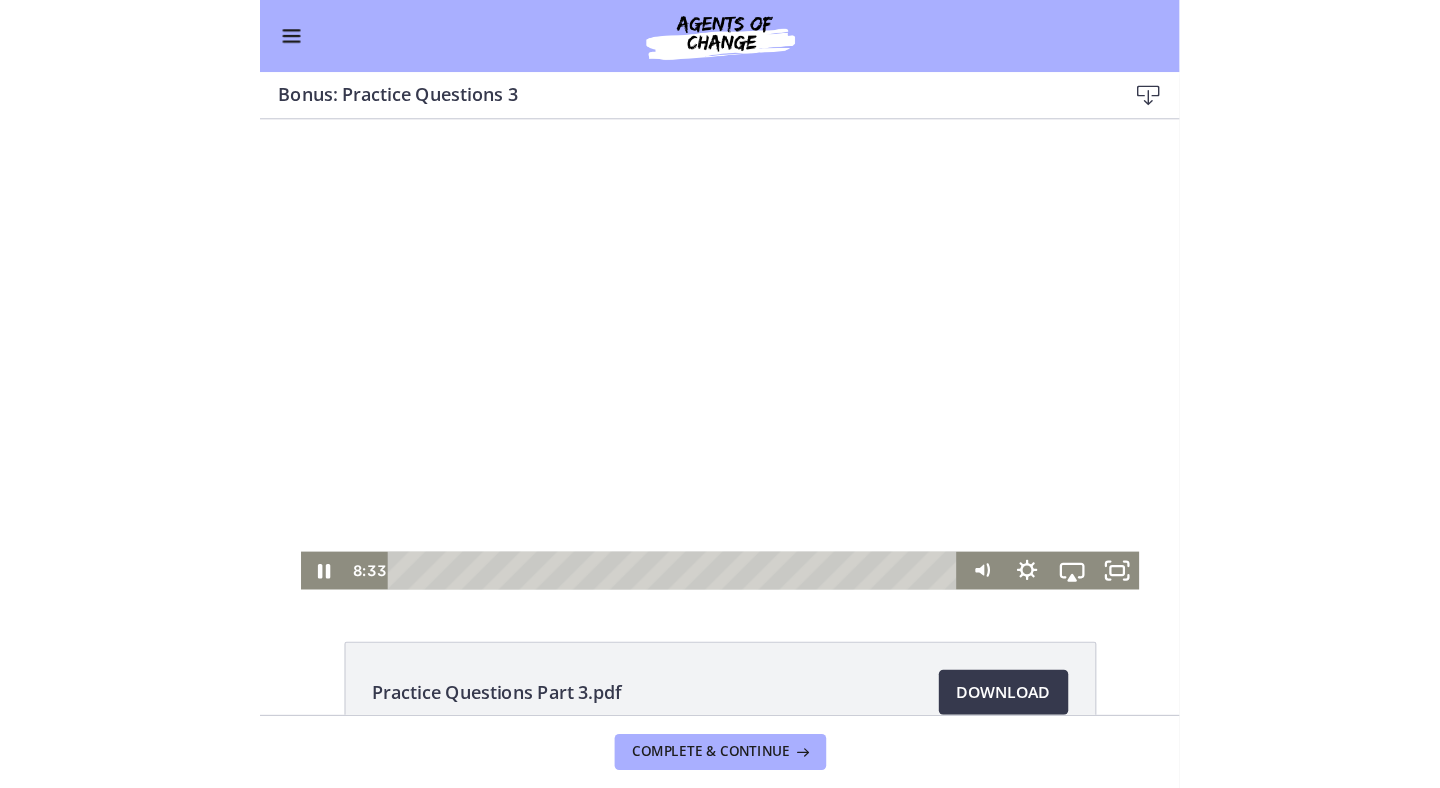 scroll, scrollTop: 0, scrollLeft: 0, axis: both 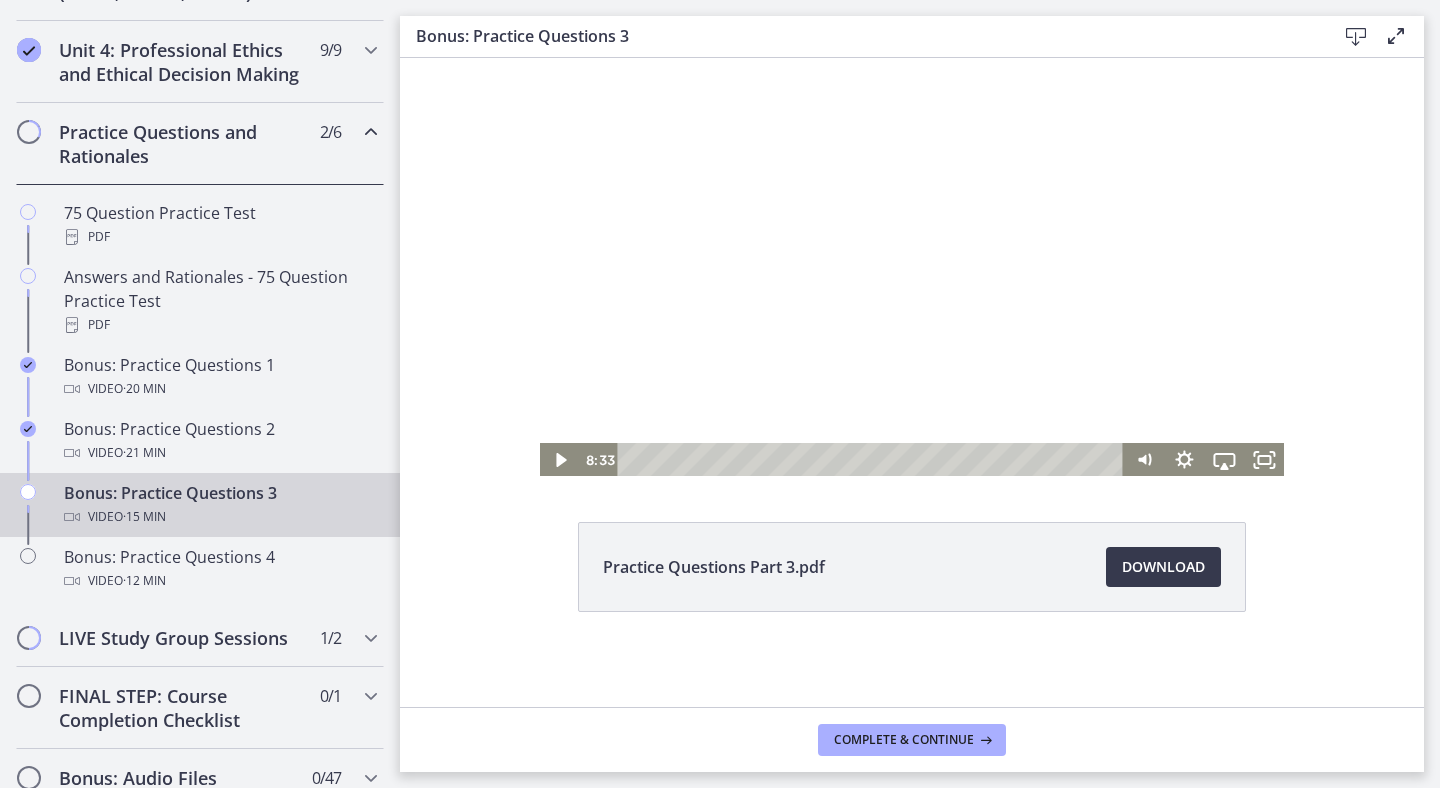 click at bounding box center [912, 267] 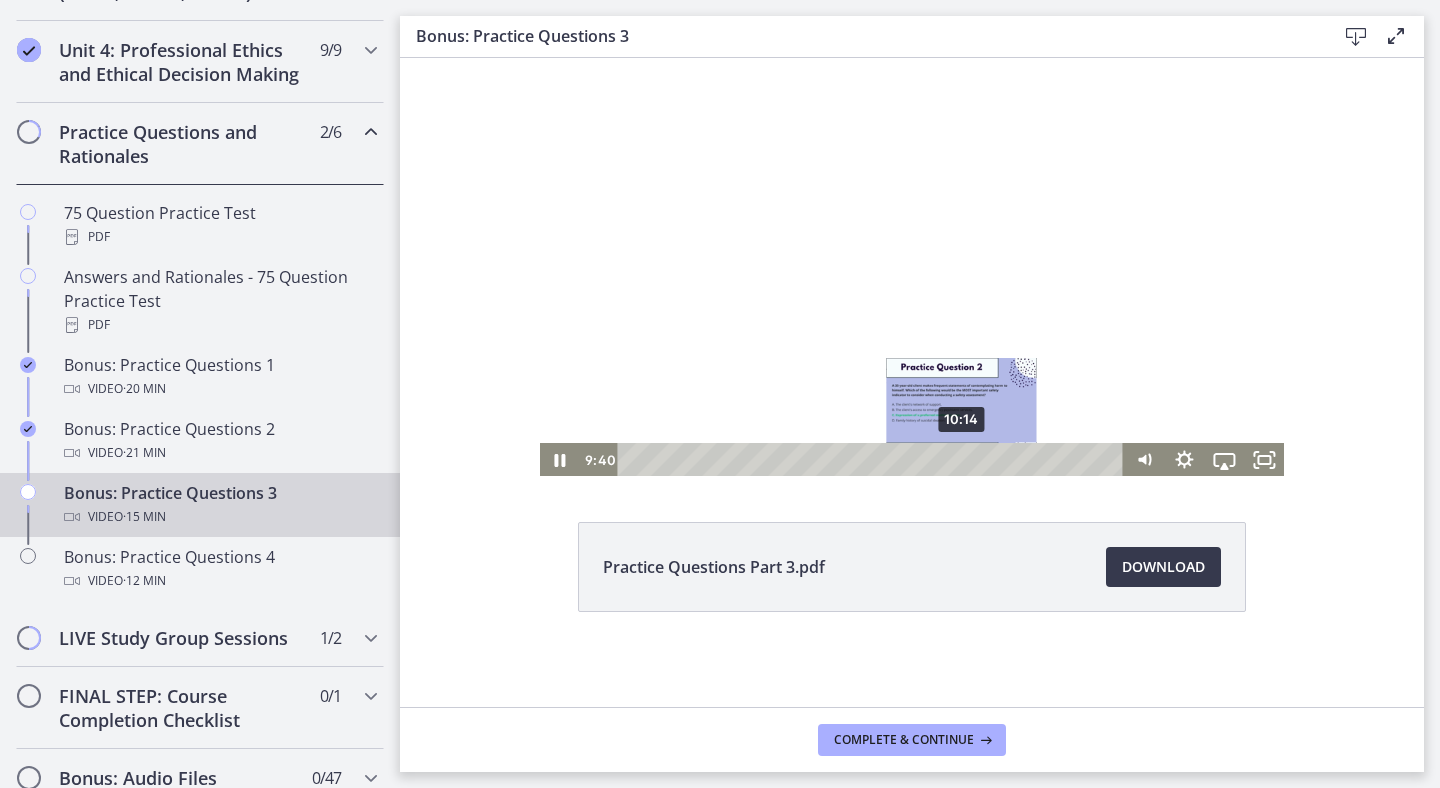 scroll, scrollTop: 1, scrollLeft: 0, axis: vertical 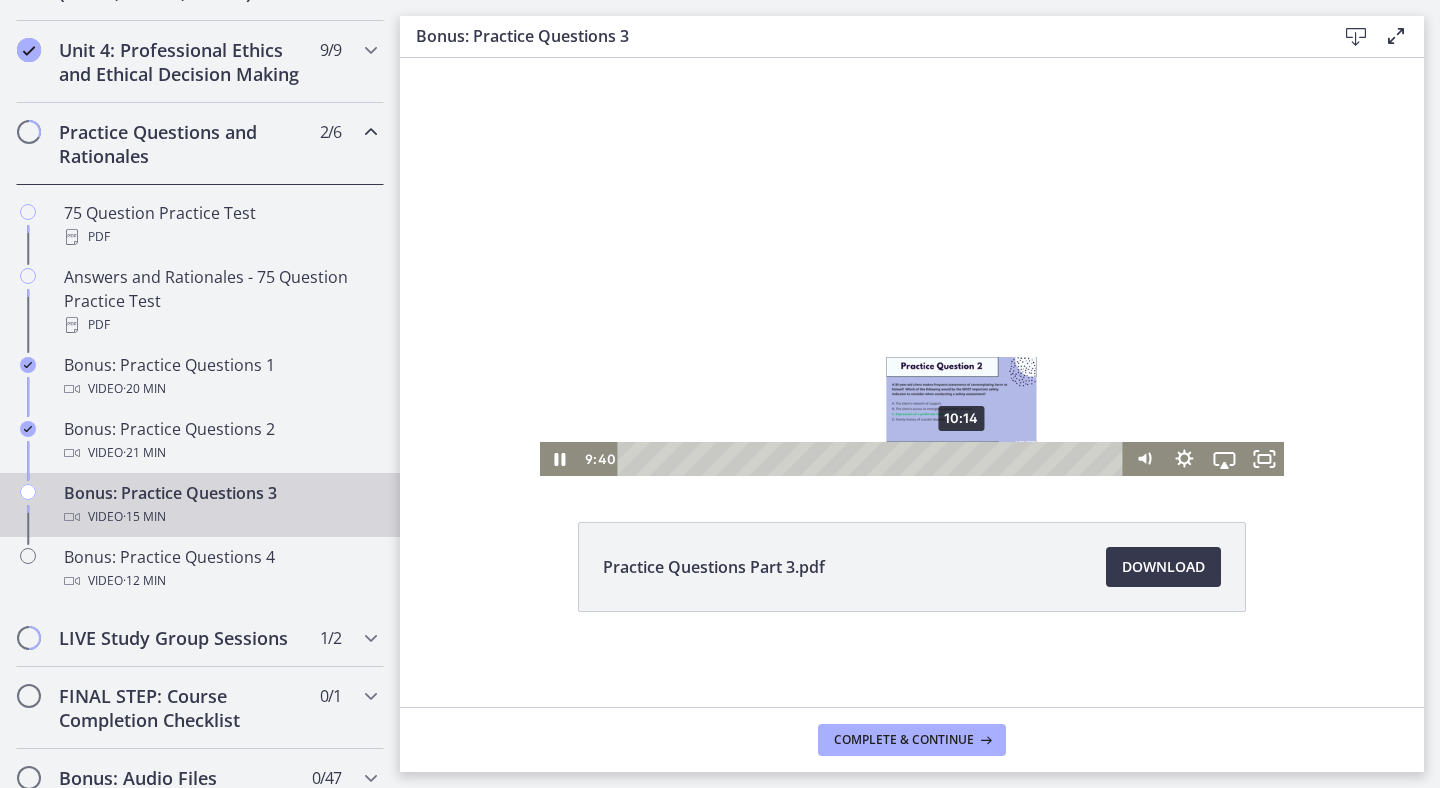 click on "10:14" at bounding box center [873, 459] 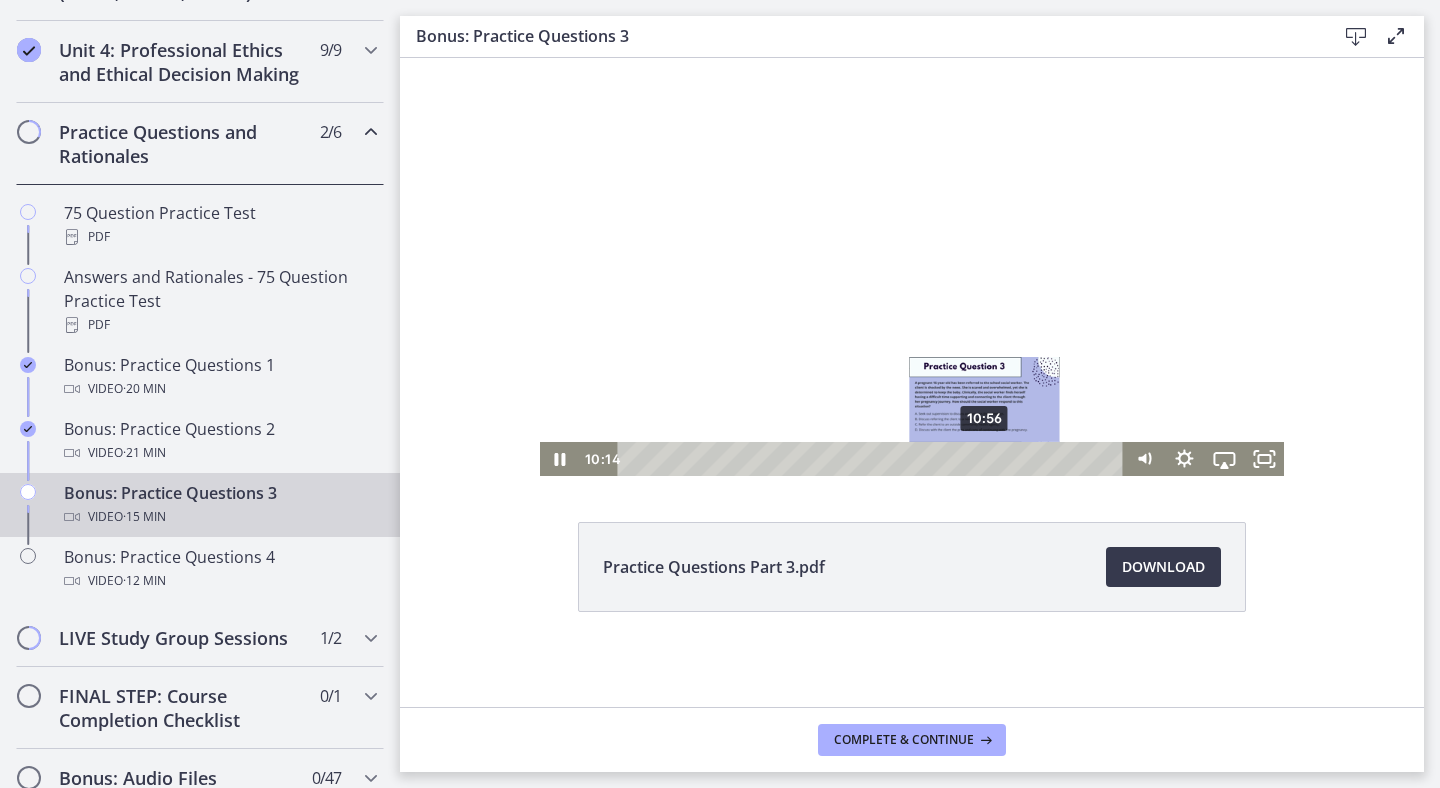 click on "10:56" at bounding box center [873, 459] 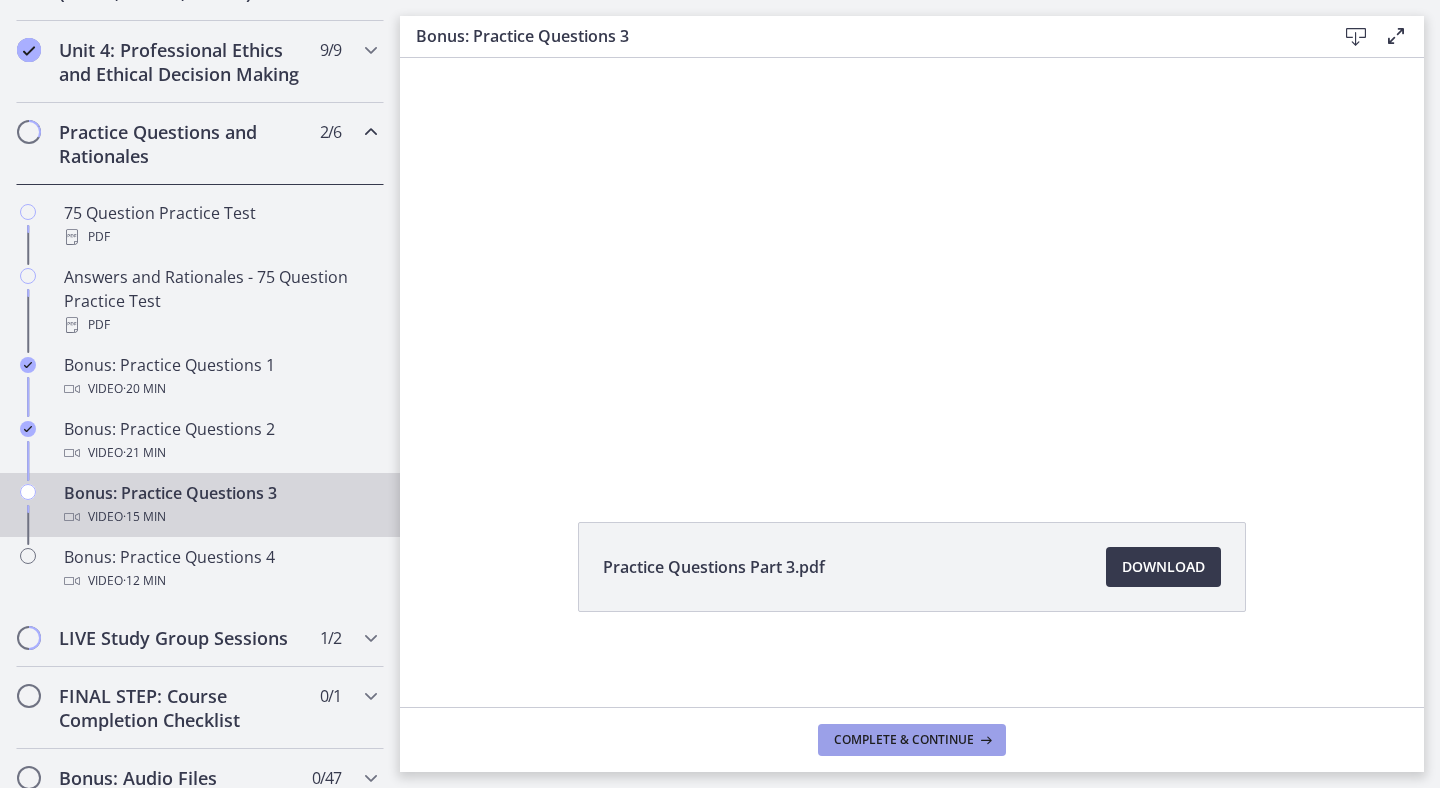 click on "Complete & continue" at bounding box center [904, 740] 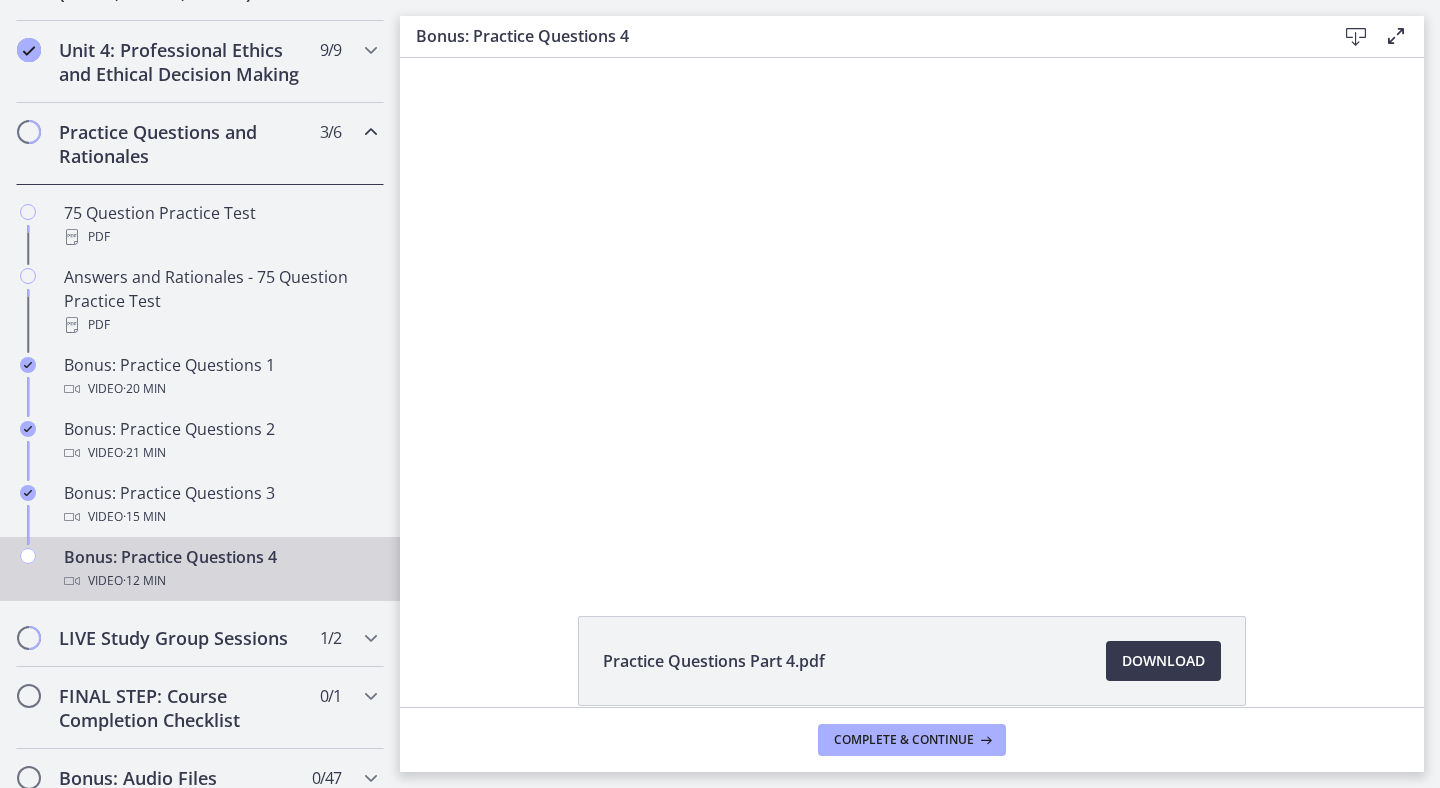 scroll, scrollTop: 0, scrollLeft: 0, axis: both 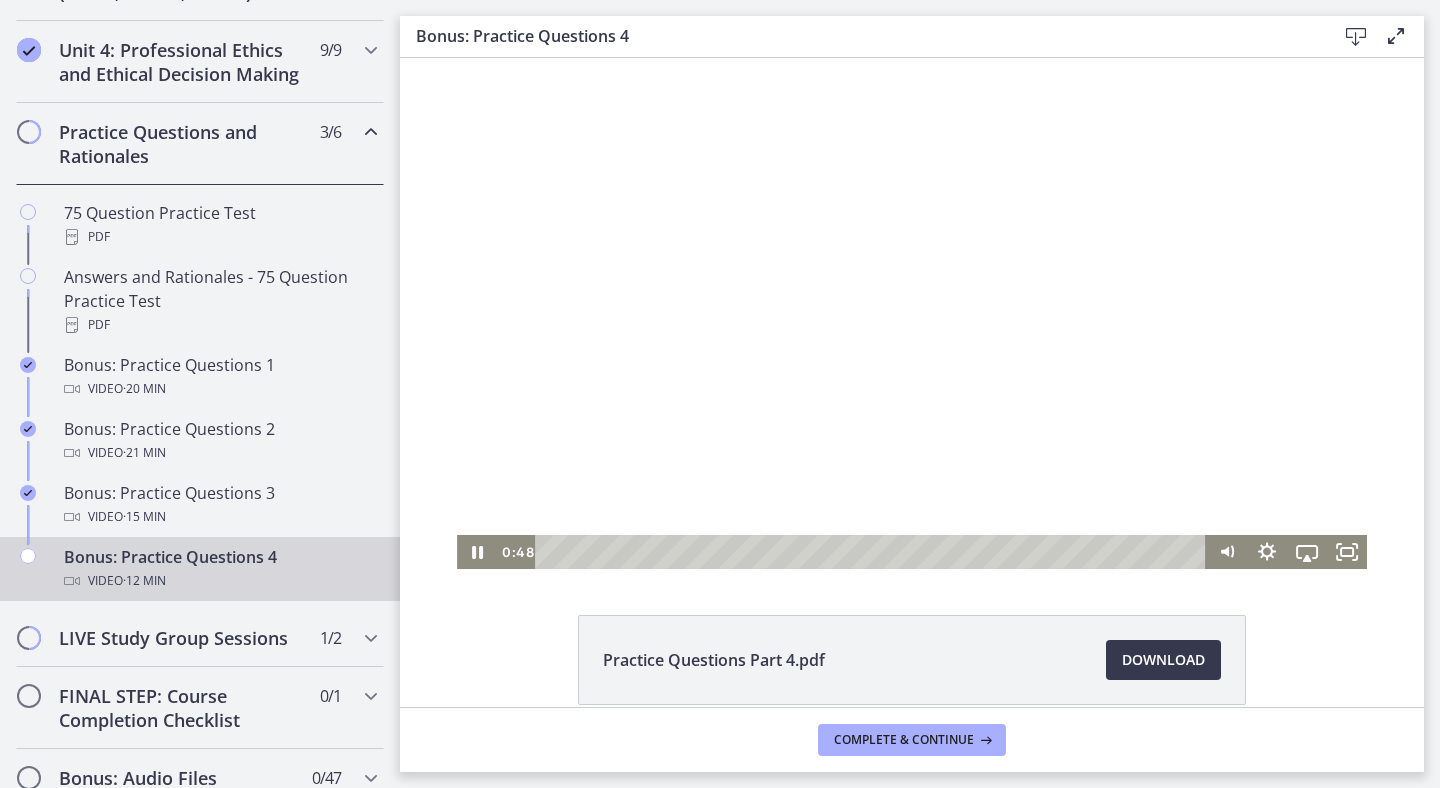 click at bounding box center (873, 552) 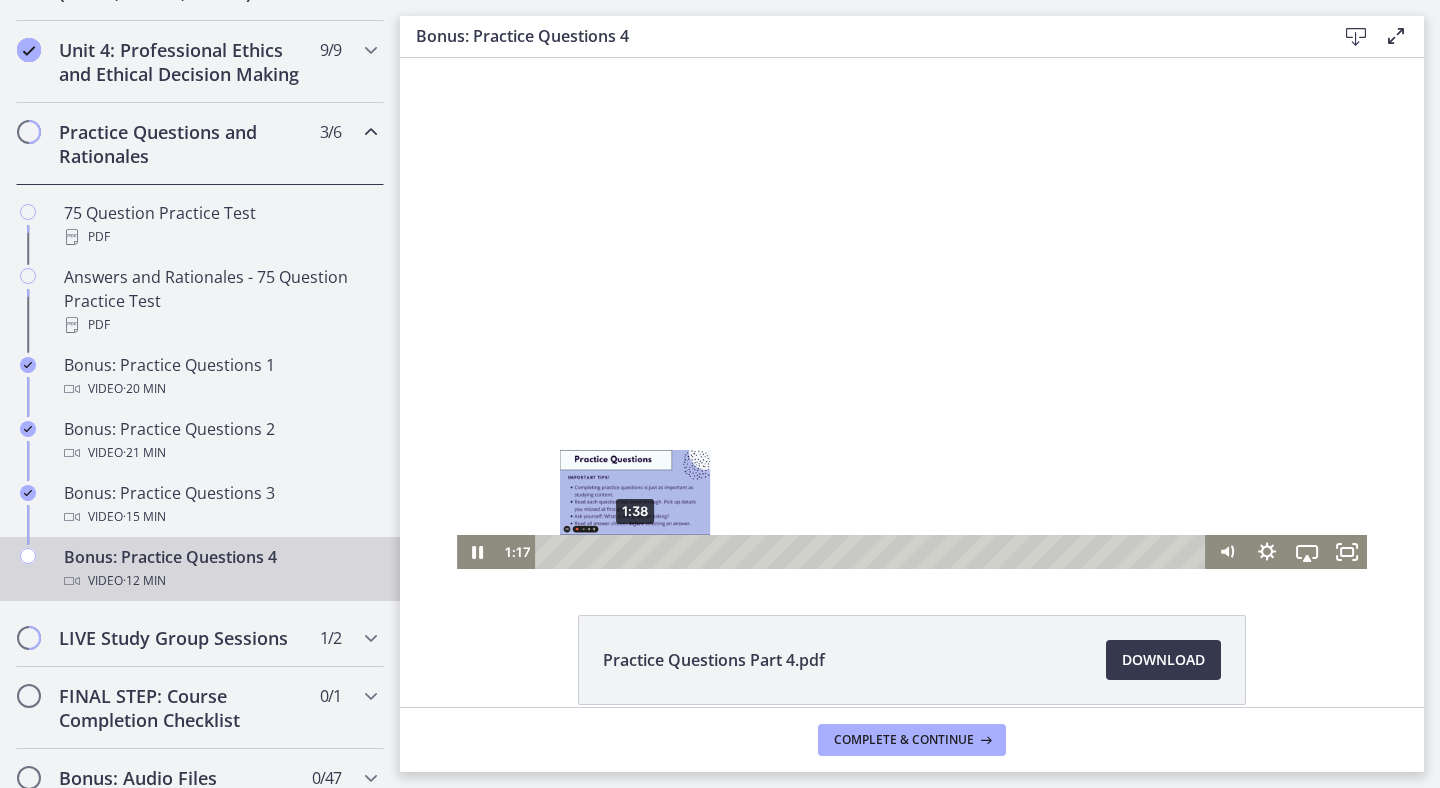 click on "1:38" at bounding box center [873, 552] 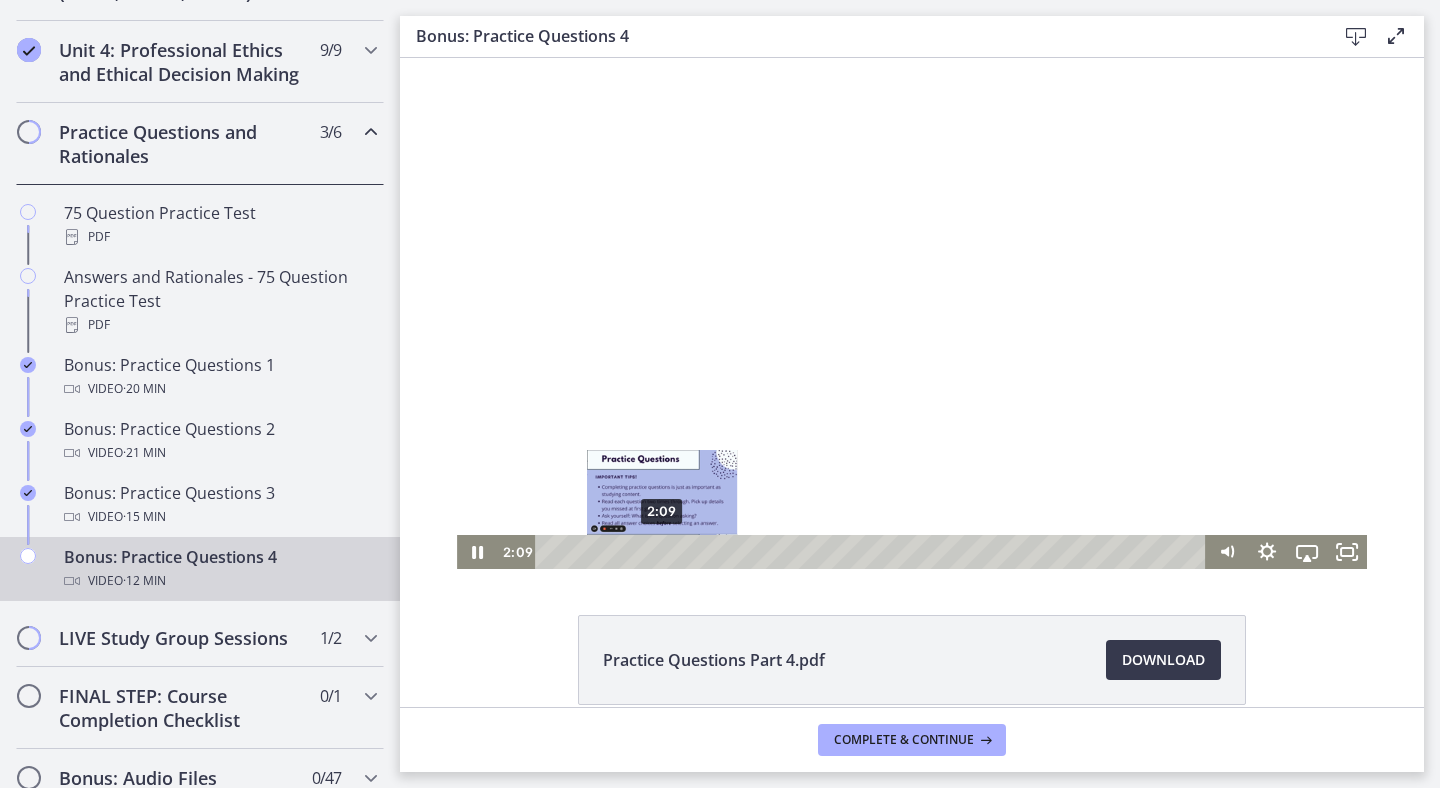 click on "2:09" at bounding box center (873, 552) 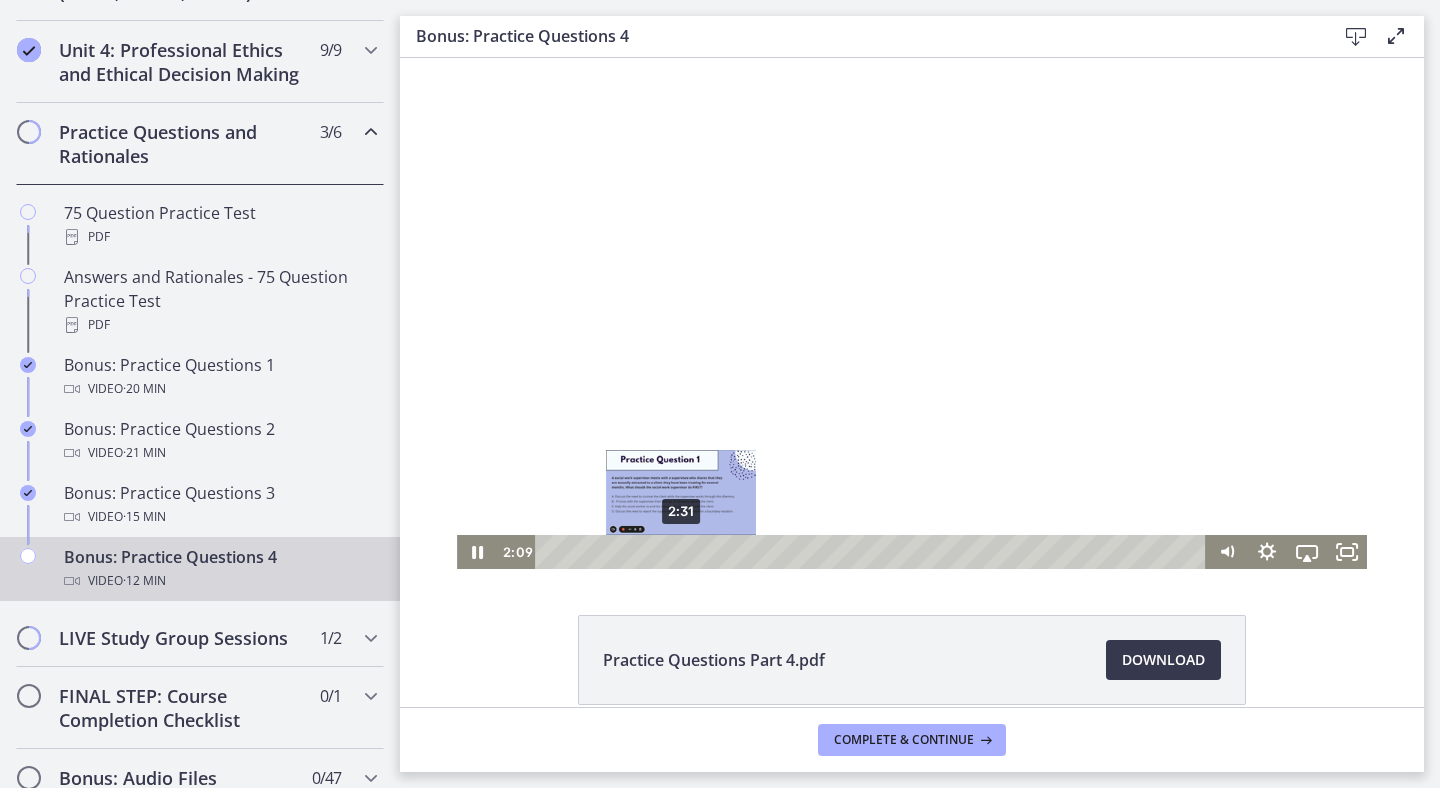 click on "2:31" at bounding box center [873, 552] 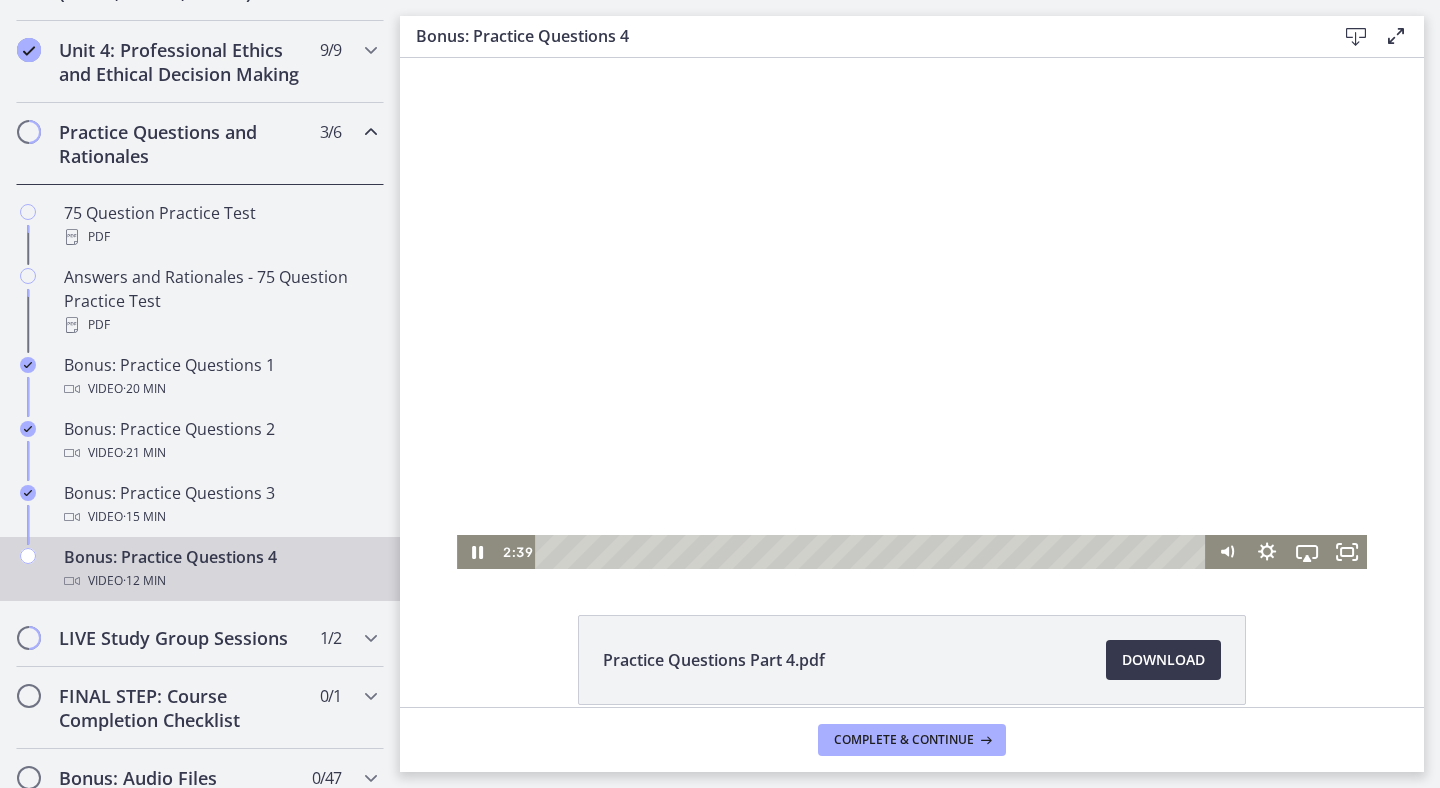 click at bounding box center [912, 313] 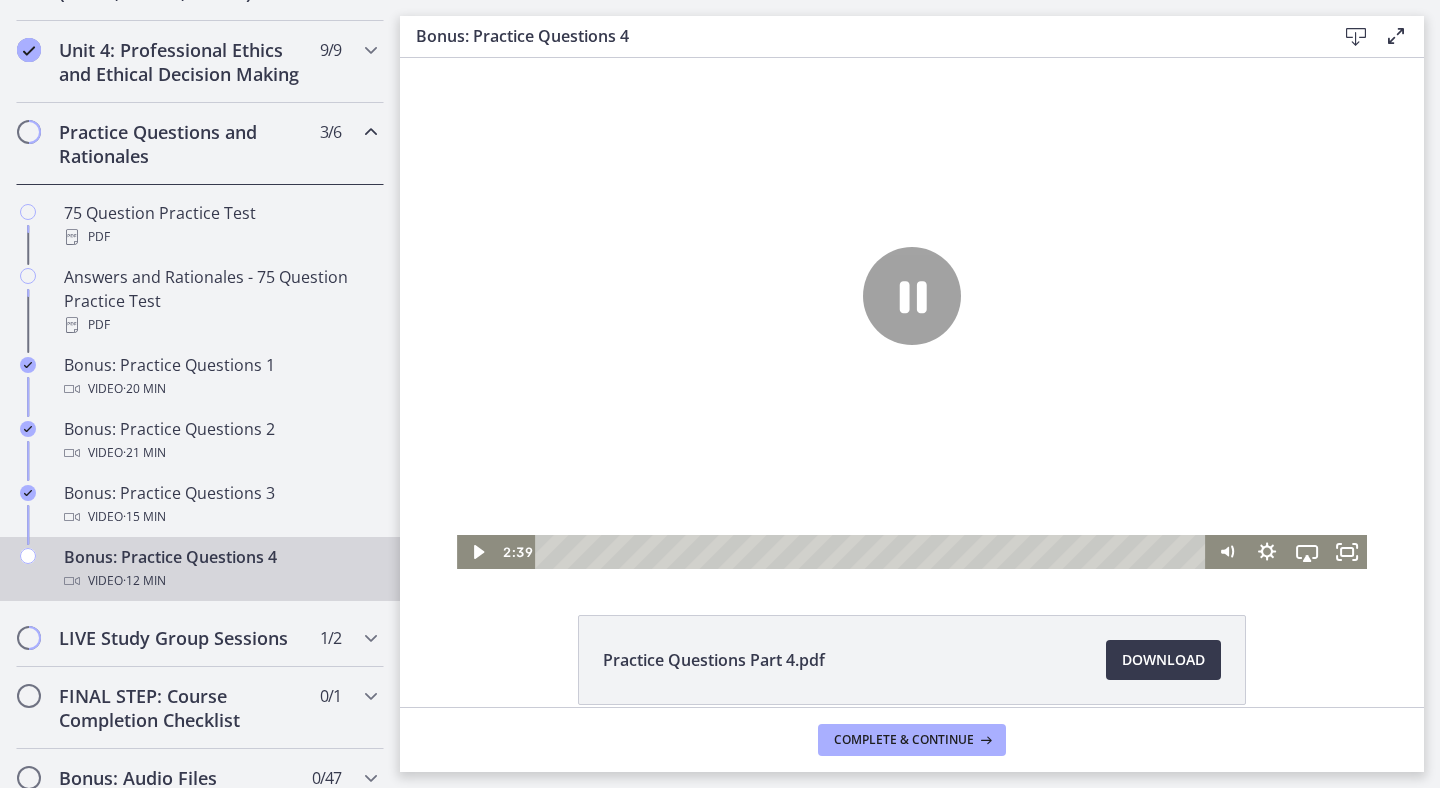 scroll, scrollTop: 0, scrollLeft: 0, axis: both 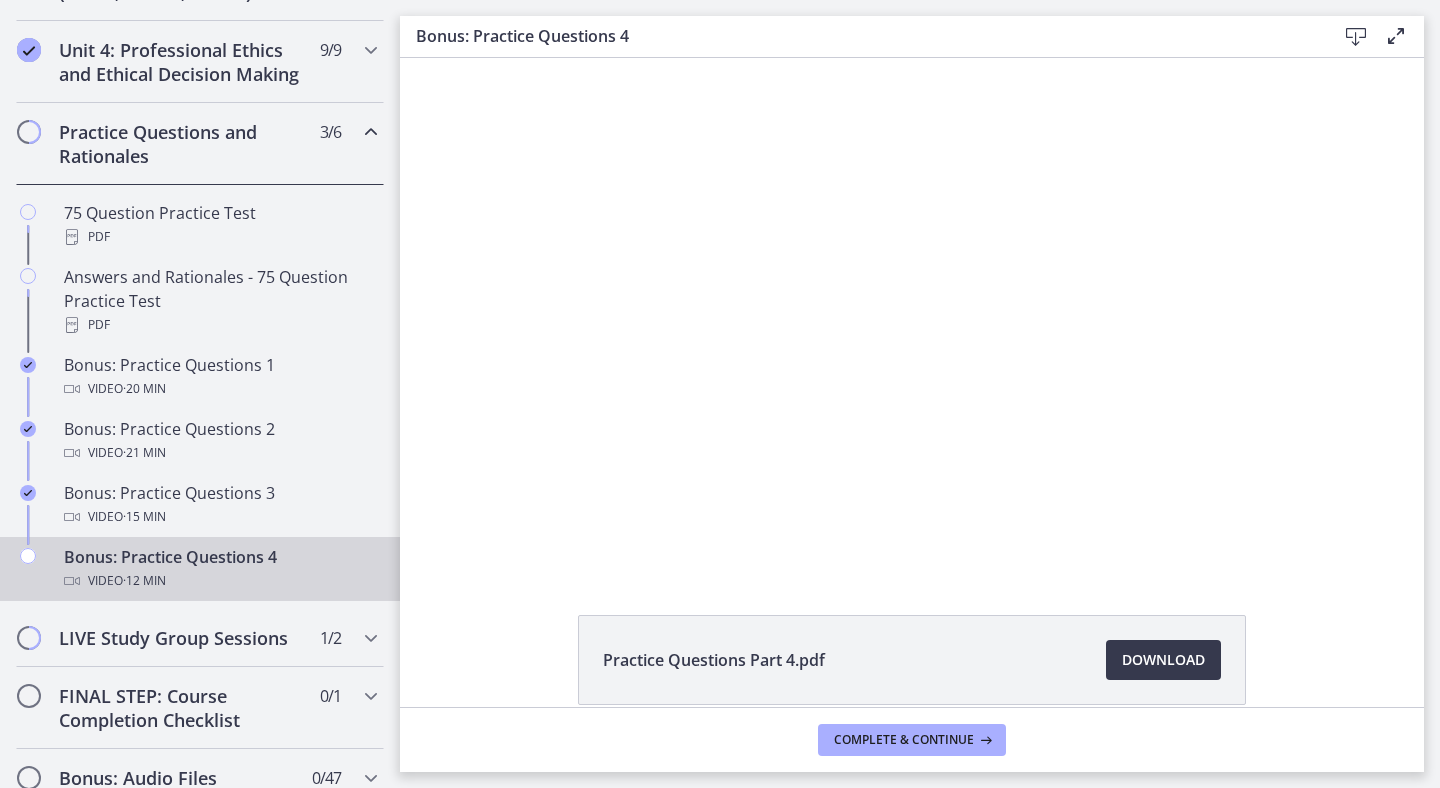 click at bounding box center (912, 314) 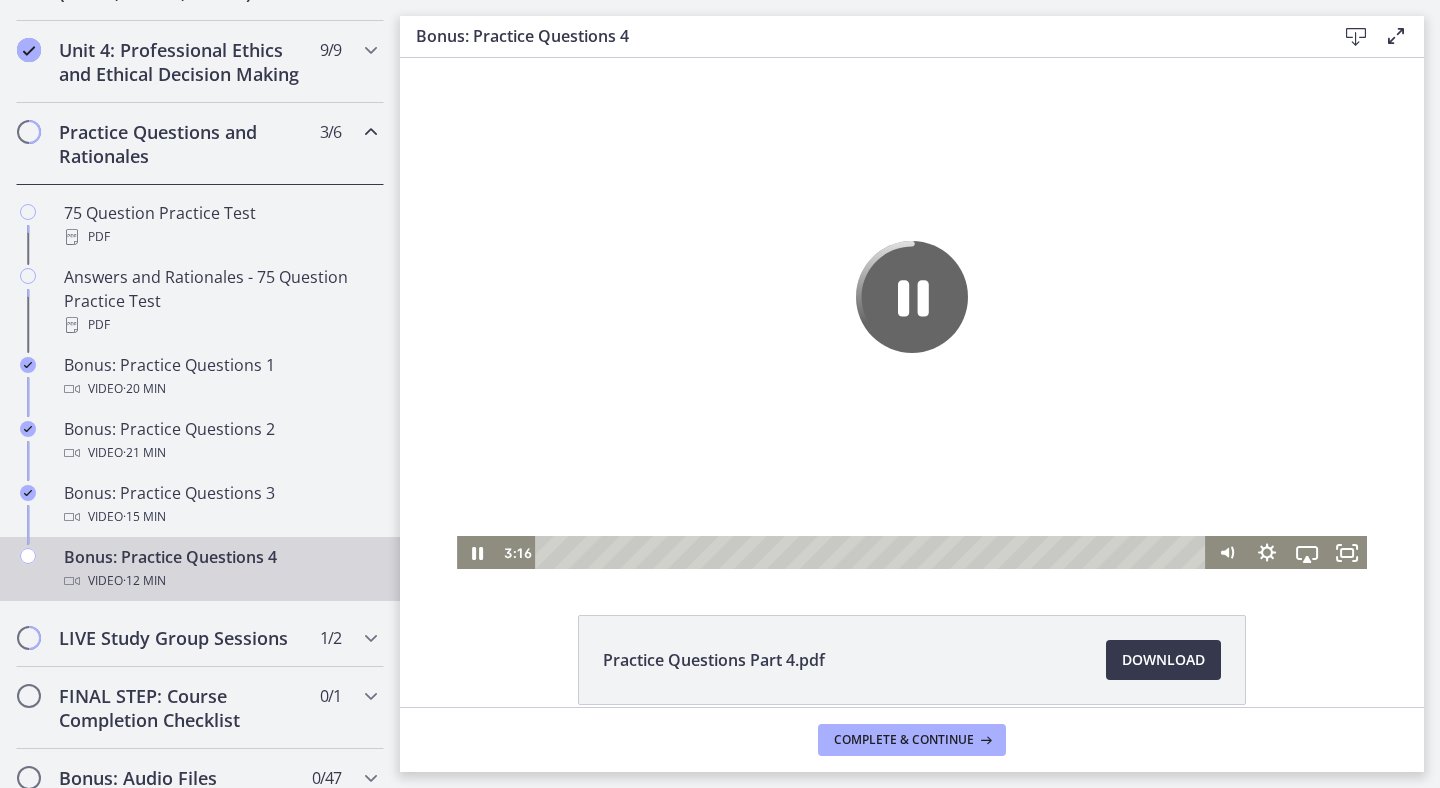 click at bounding box center [912, 314] 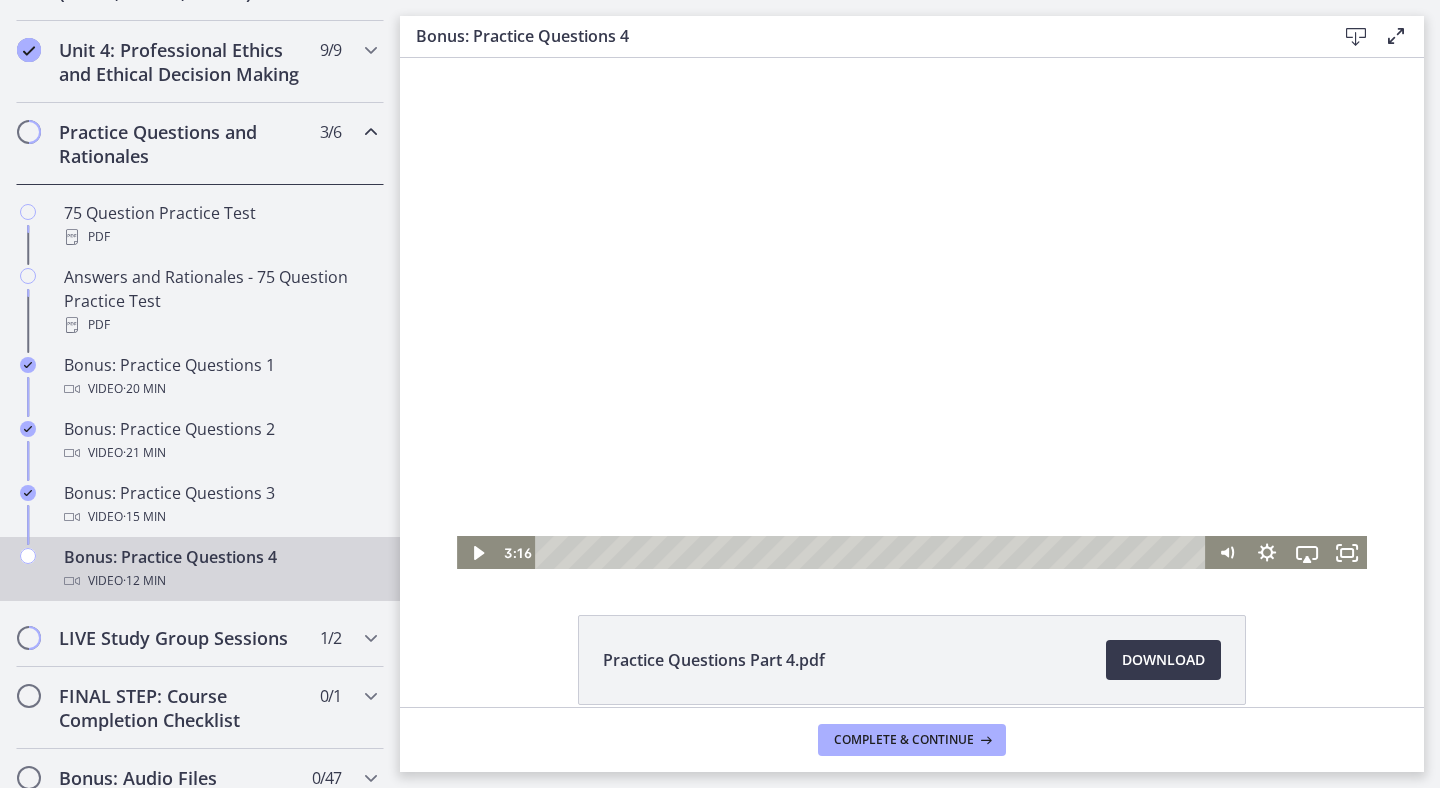 click at bounding box center (912, 314) 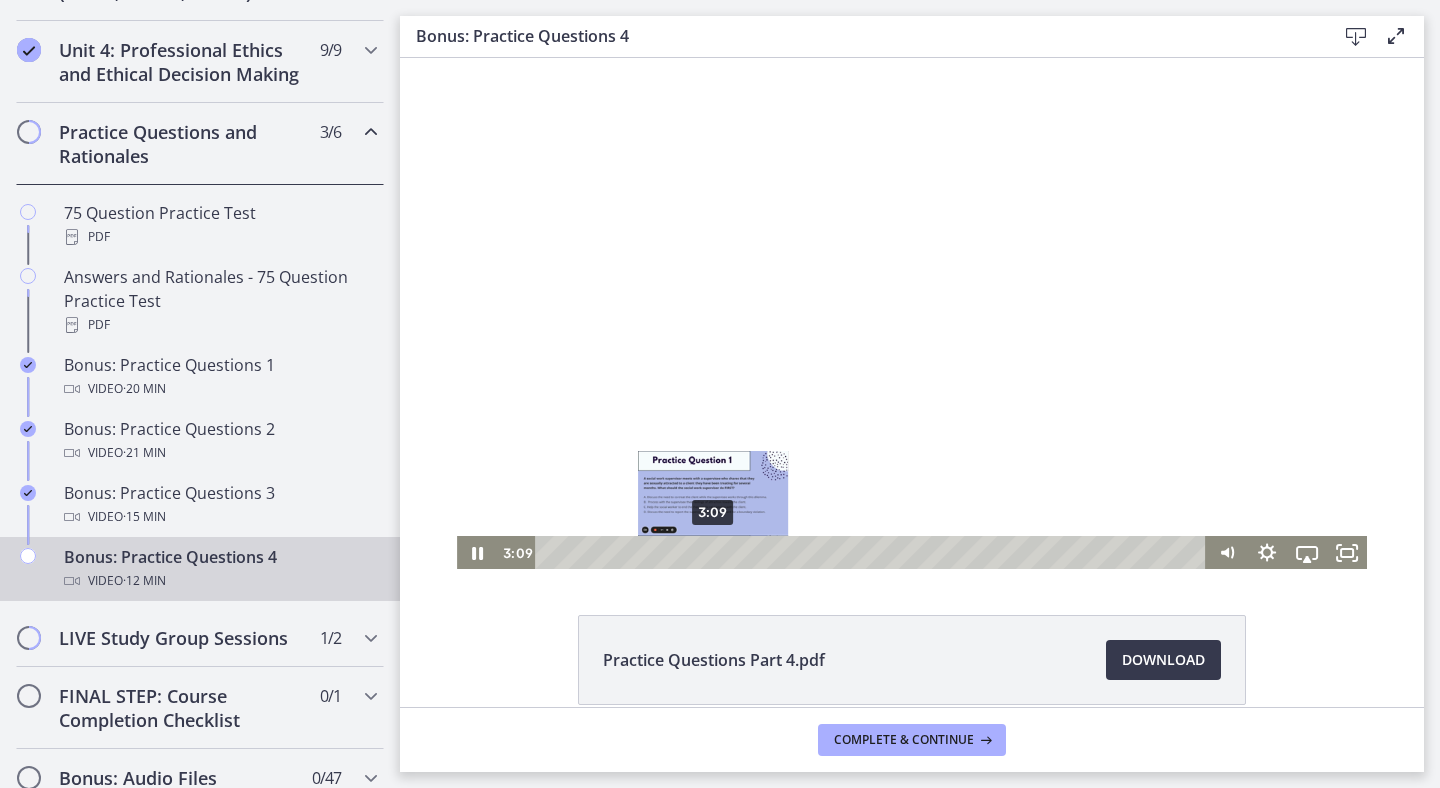 scroll, scrollTop: 1, scrollLeft: 0, axis: vertical 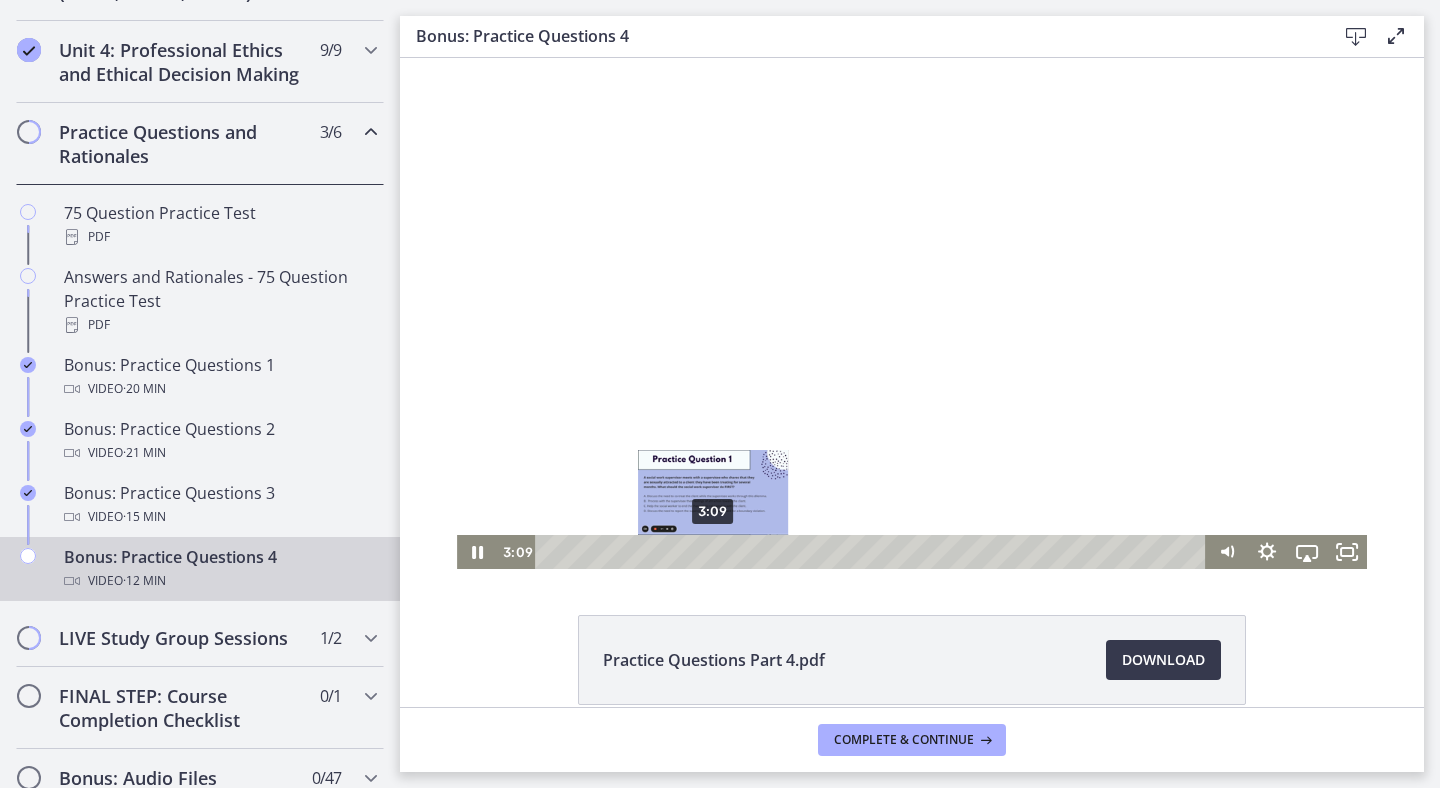 click at bounding box center [713, 551] 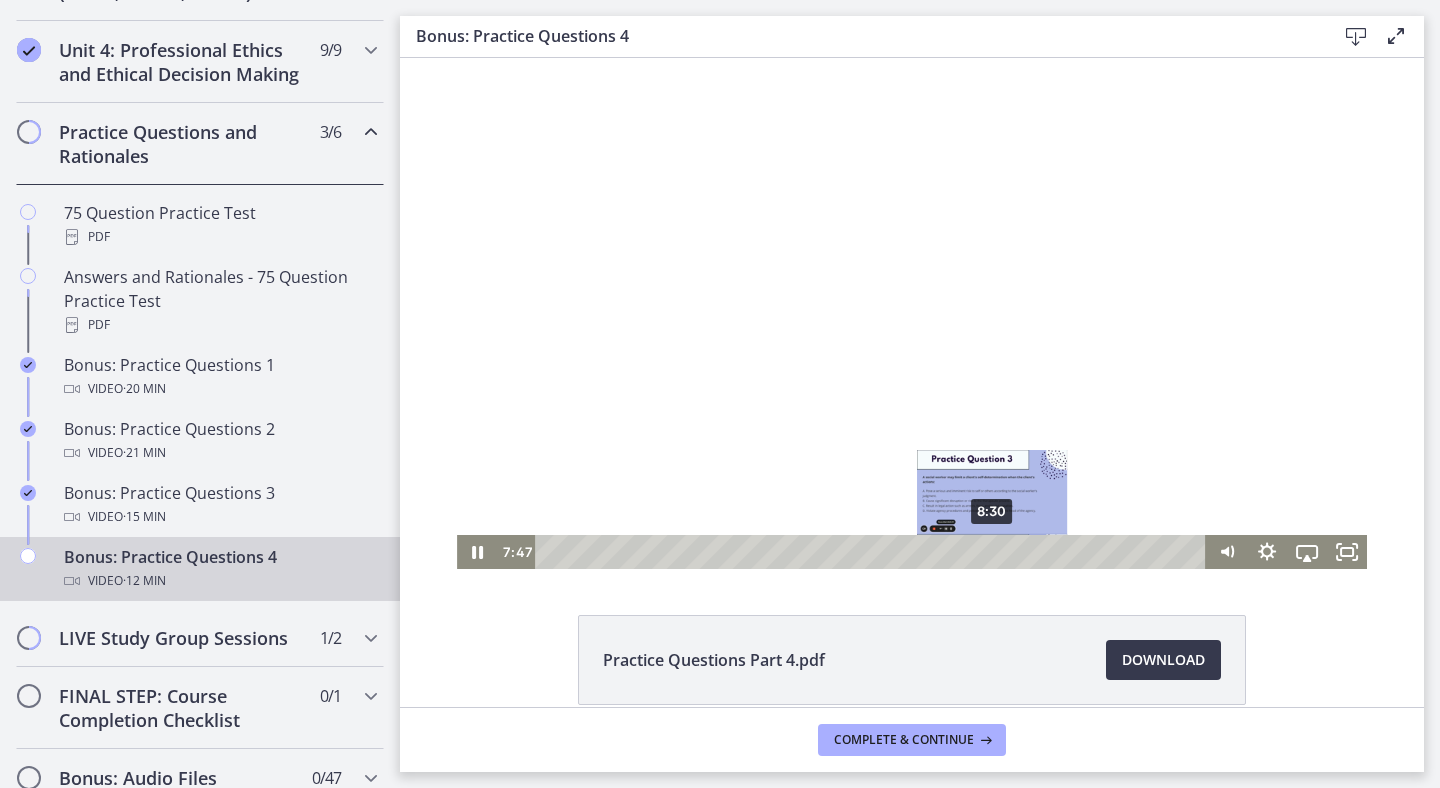 click on "8:30" at bounding box center [873, 552] 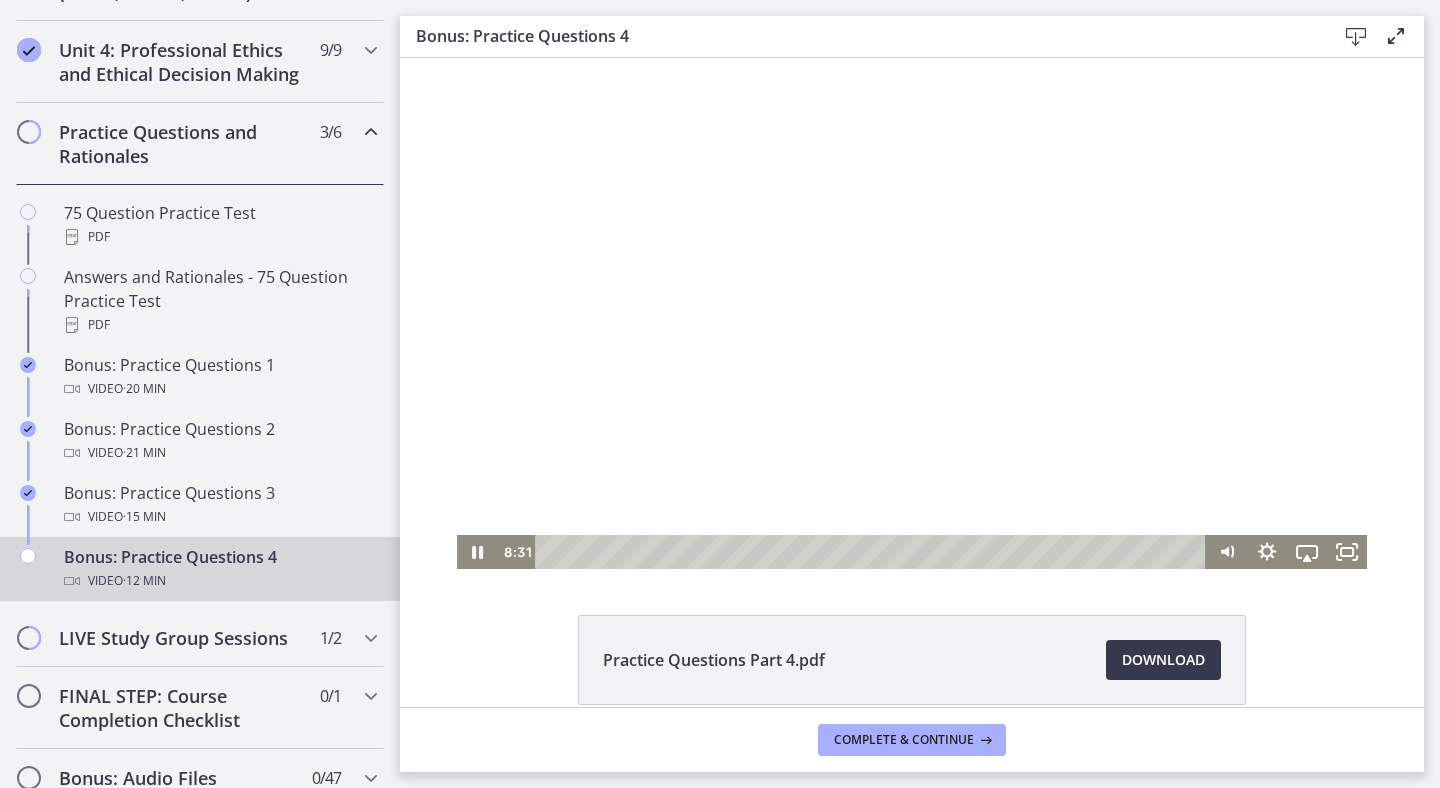 click at bounding box center [912, 313] 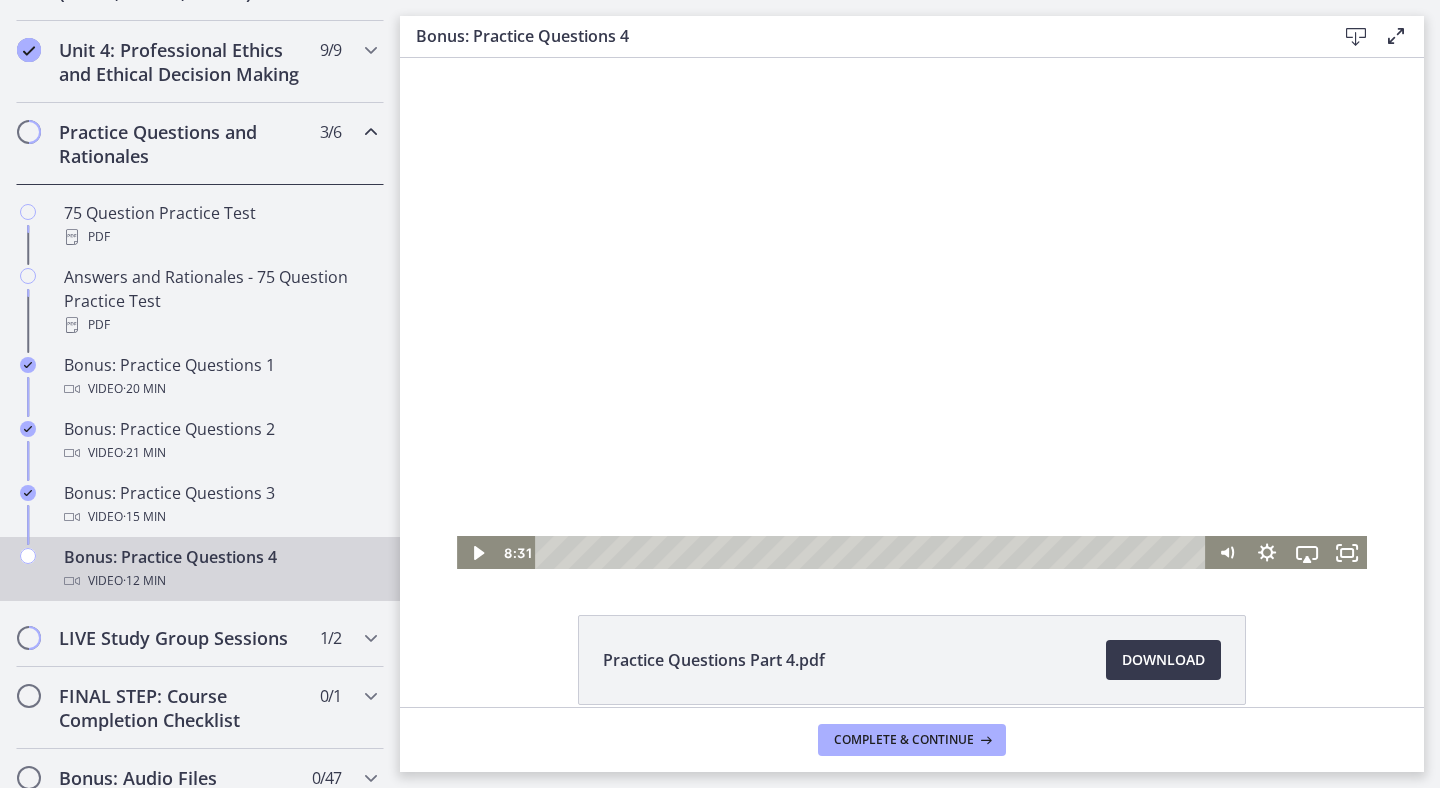 click at bounding box center (912, 314) 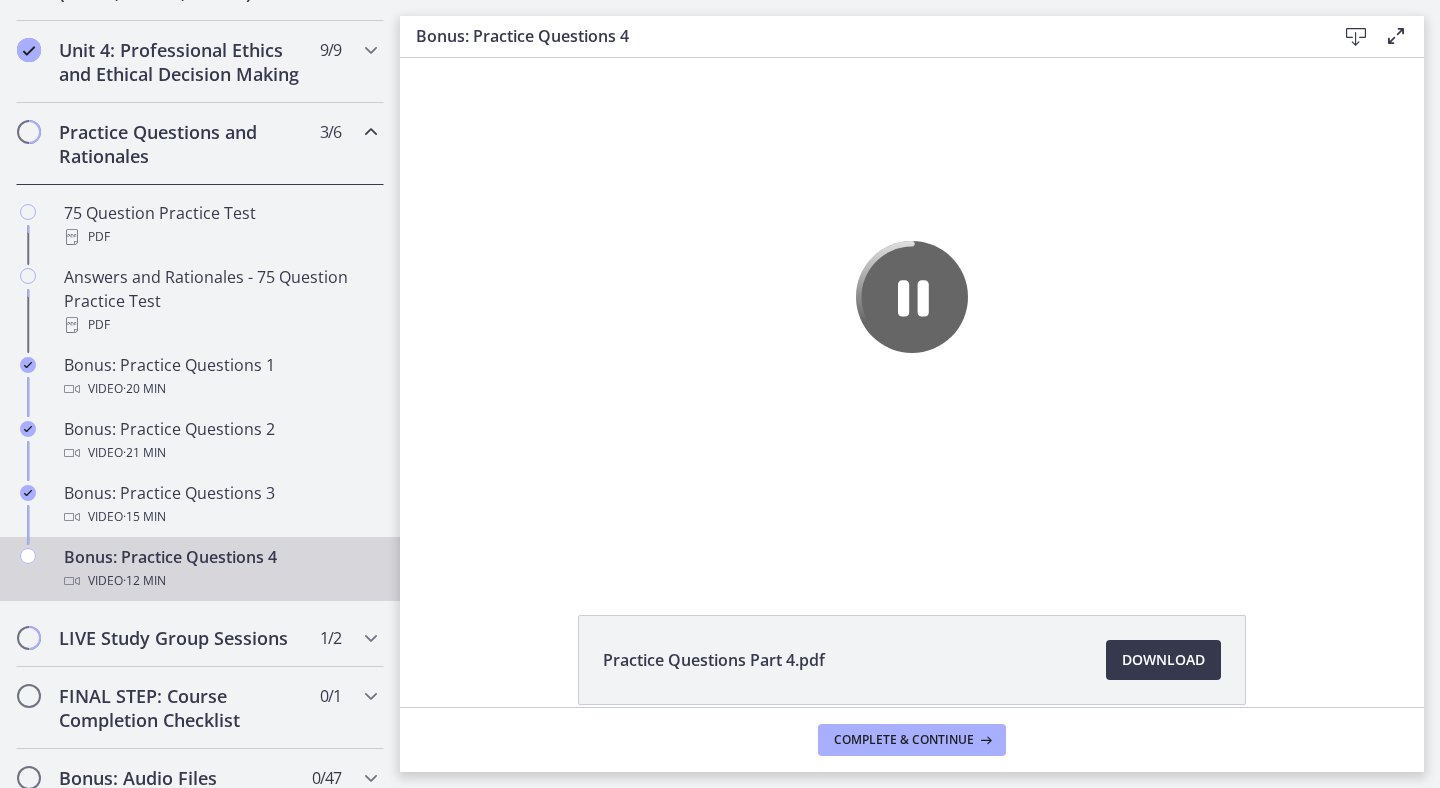 click at bounding box center (912, 314) 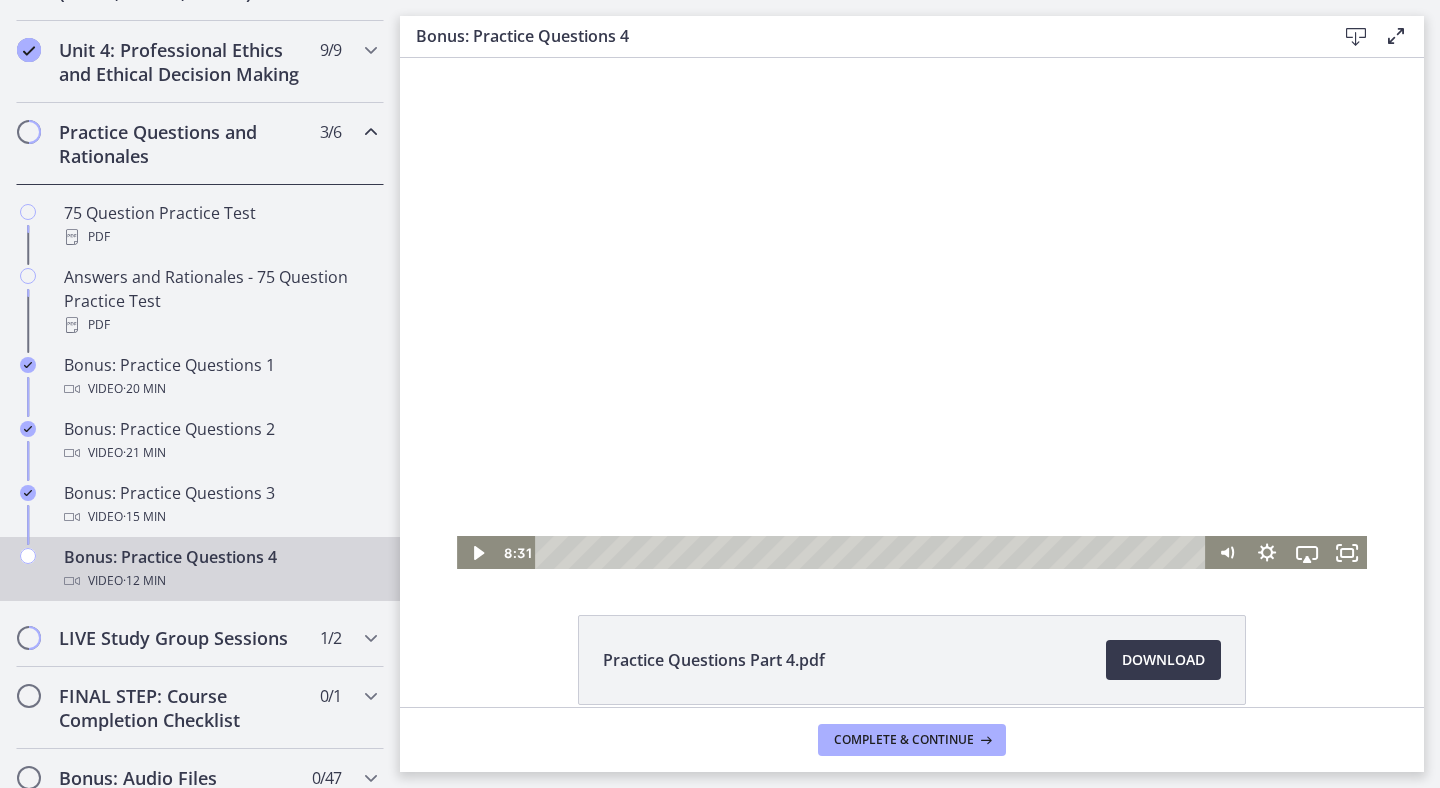 click at bounding box center (912, 314) 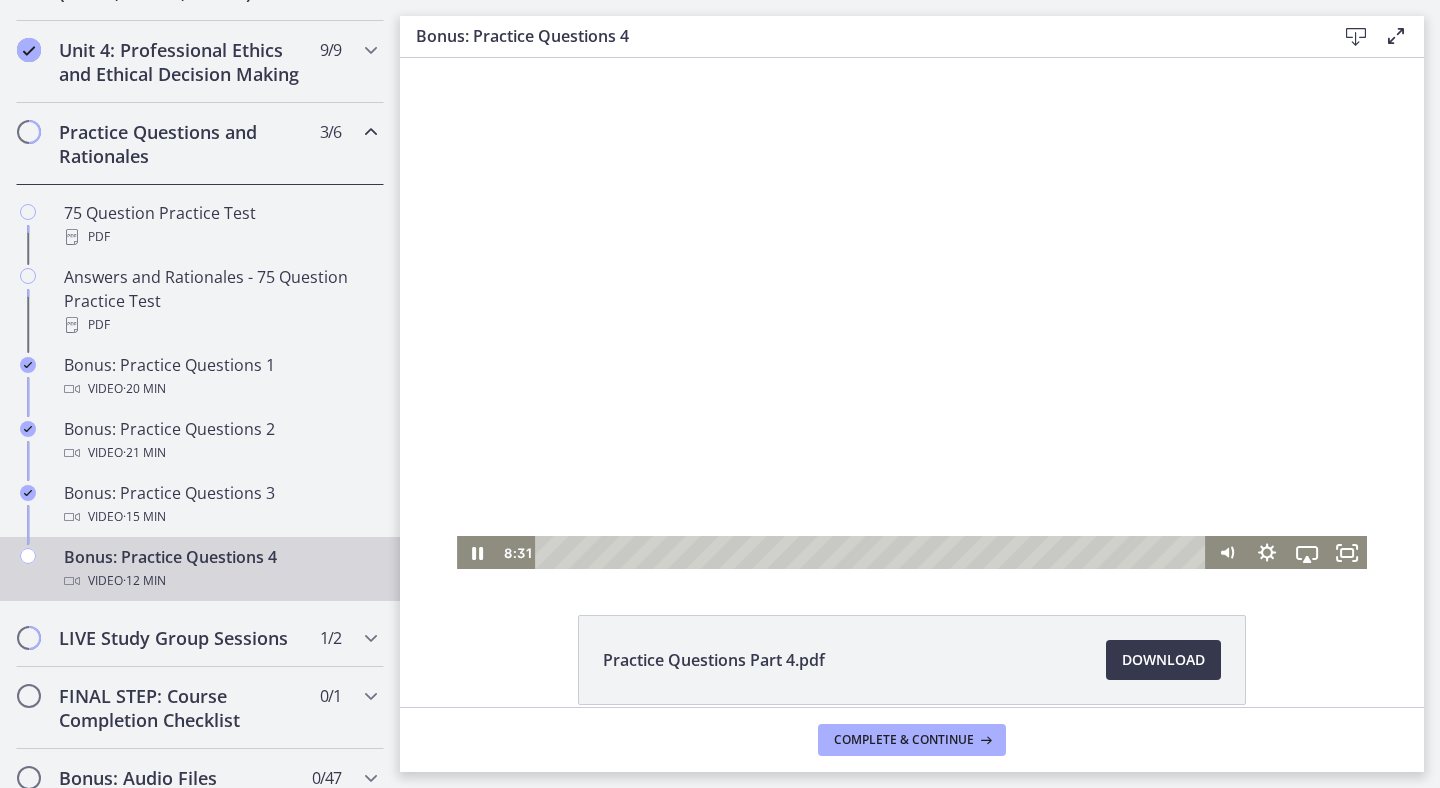 type 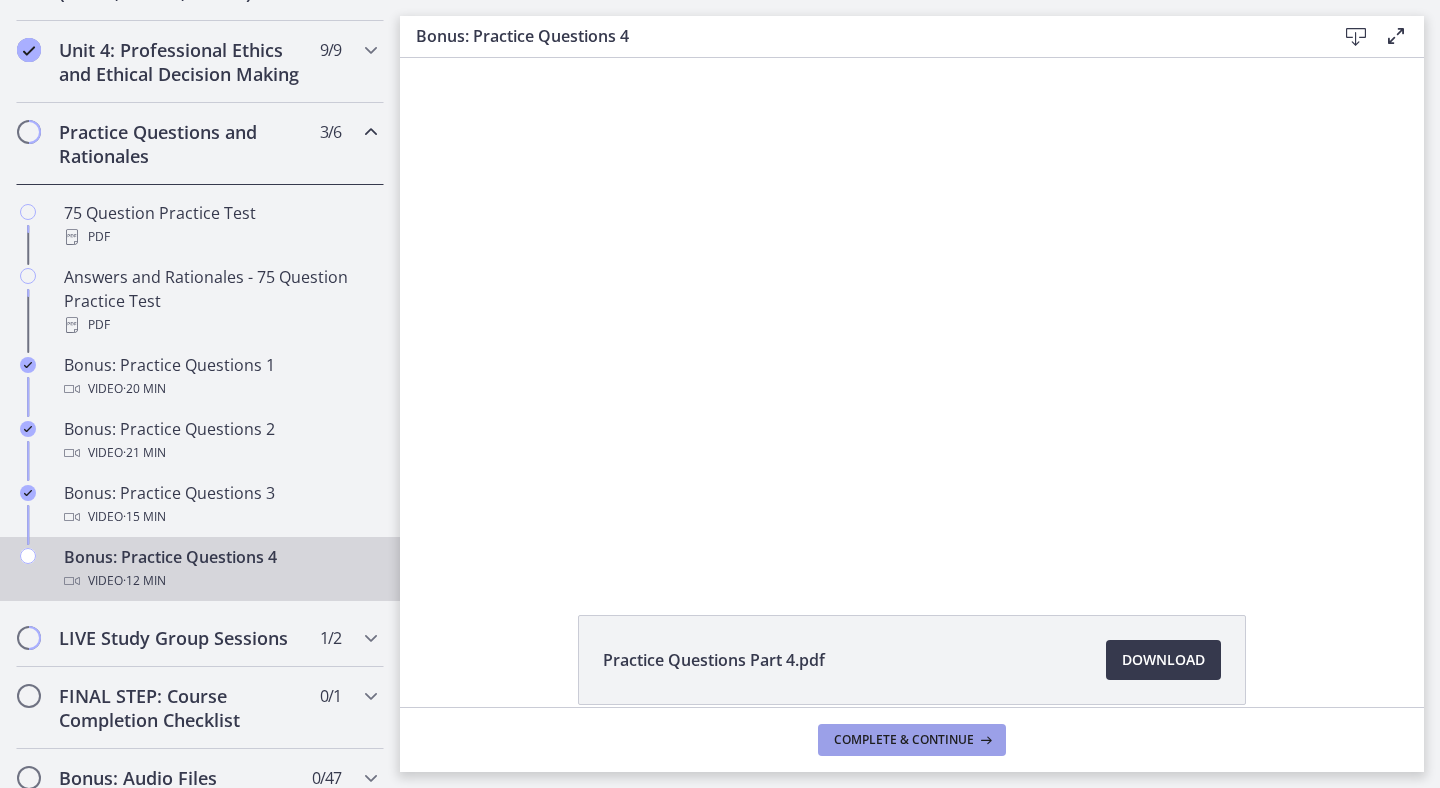 click on "Complete & continue" at bounding box center [904, 740] 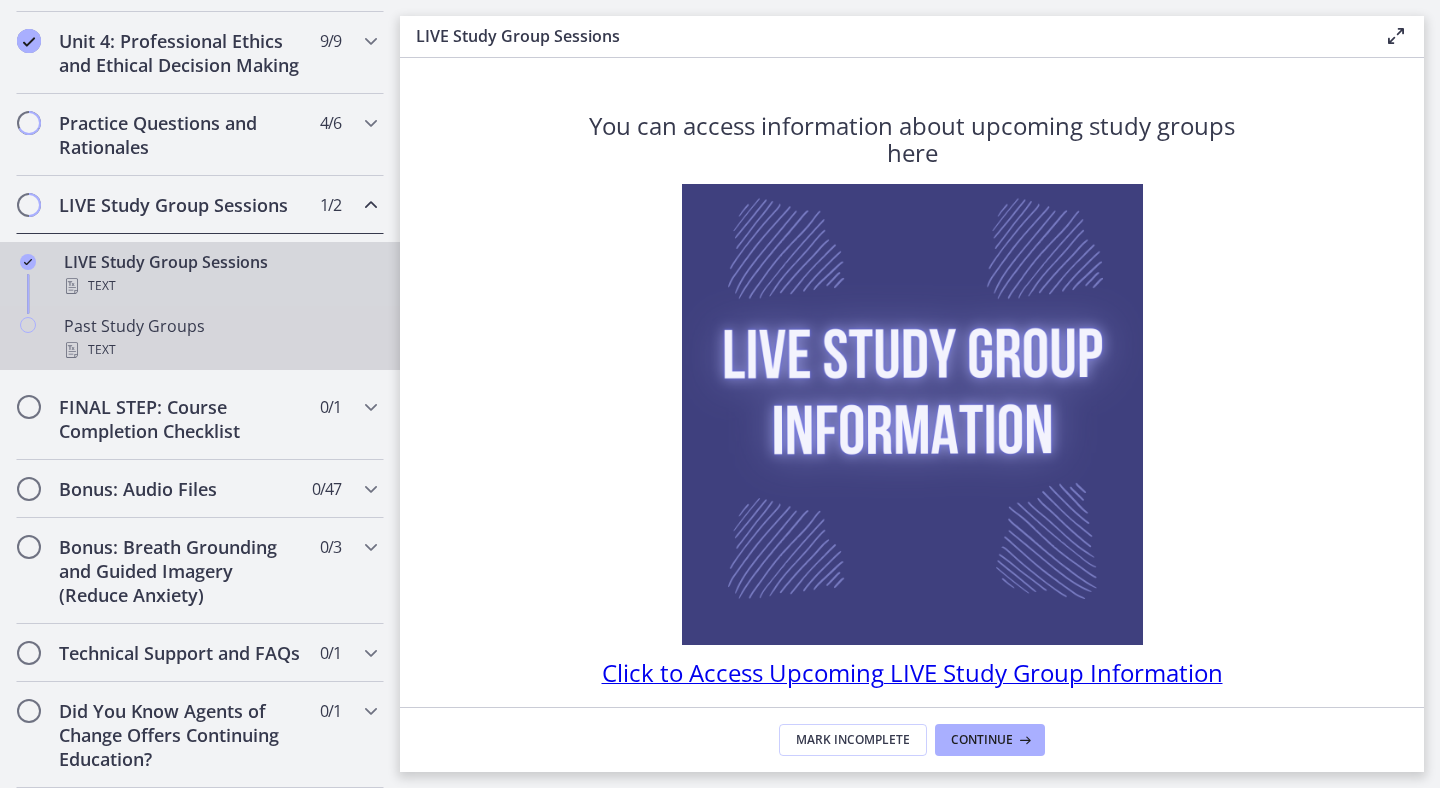 scroll, scrollTop: 833, scrollLeft: 0, axis: vertical 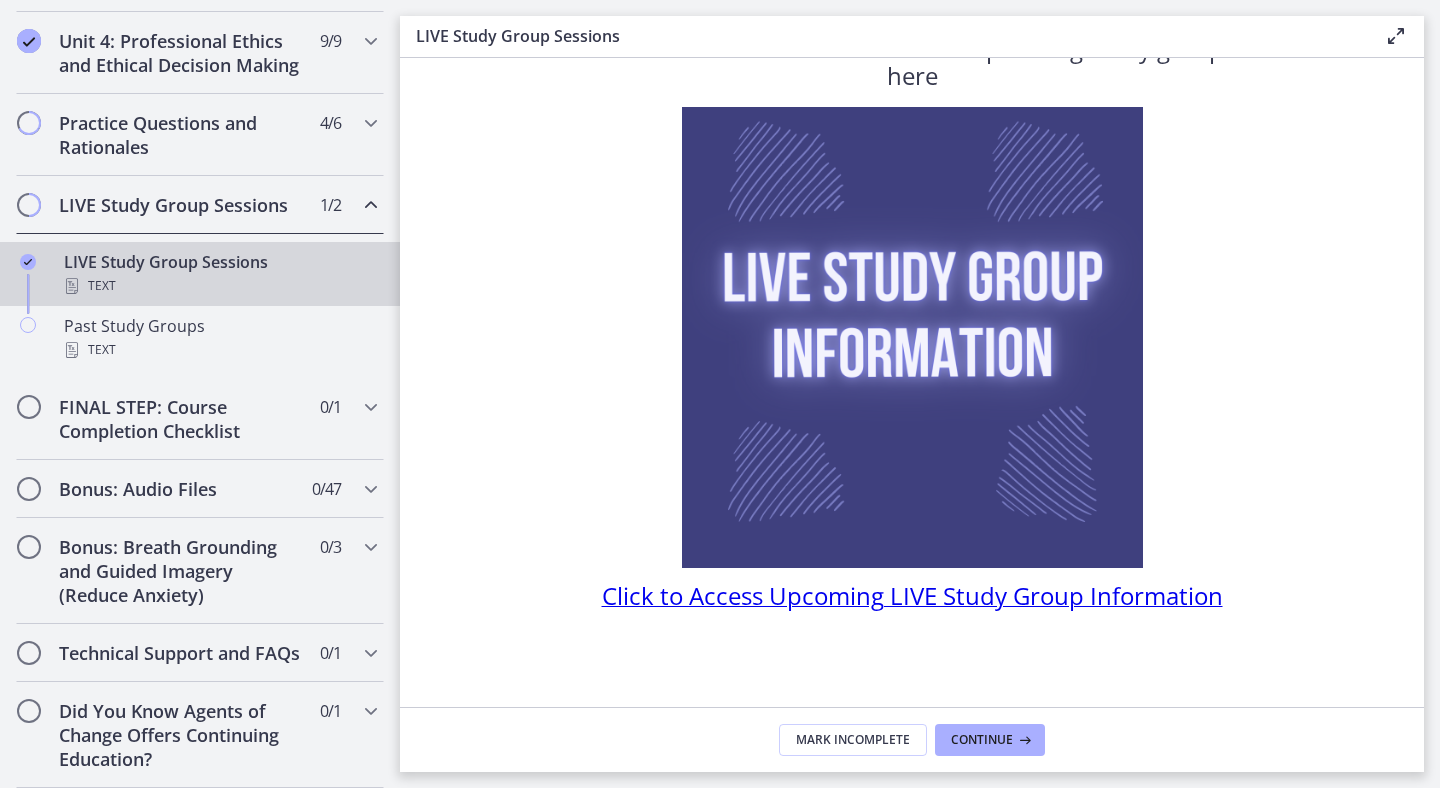 click on "Continue" at bounding box center (990, 740) 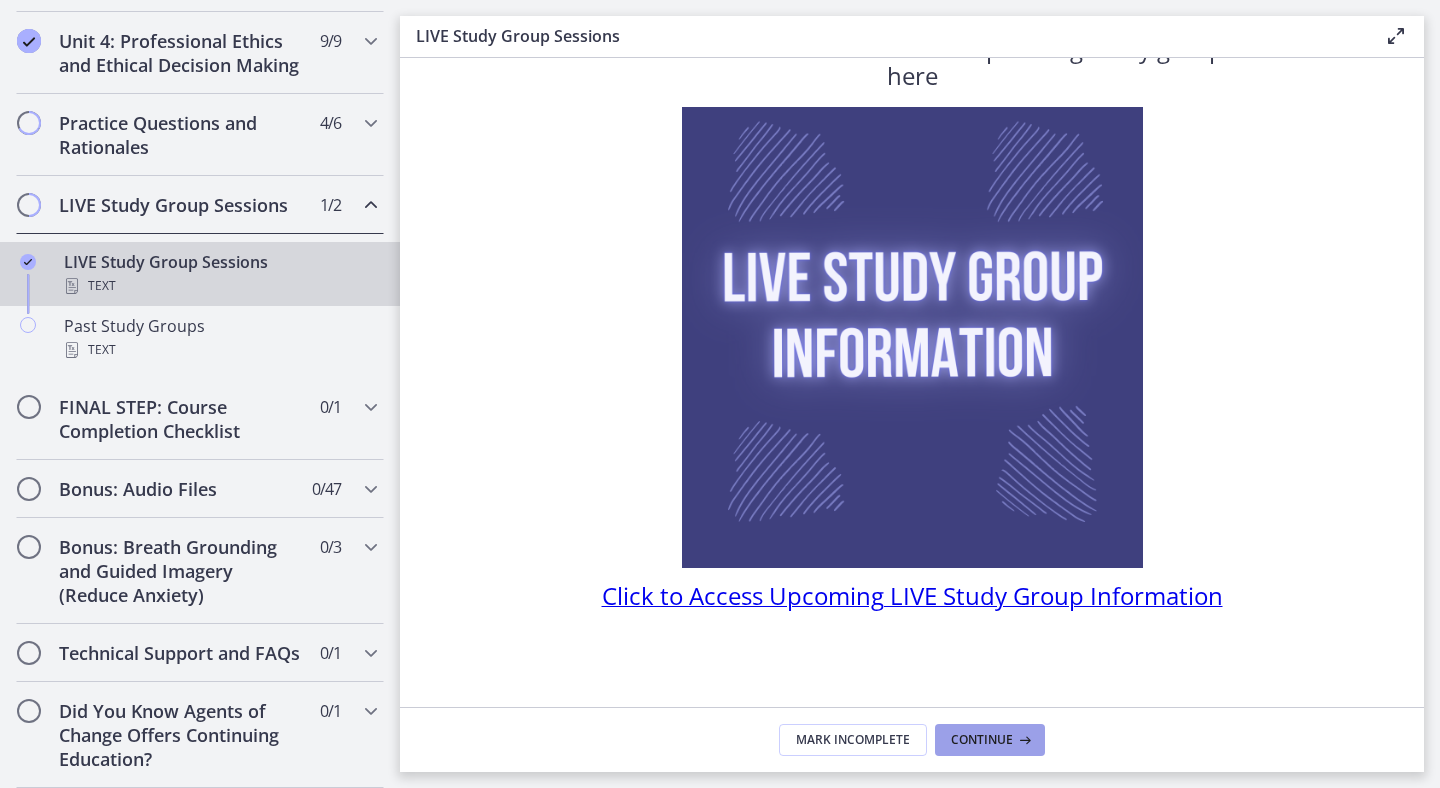 click on "Continue" at bounding box center [982, 740] 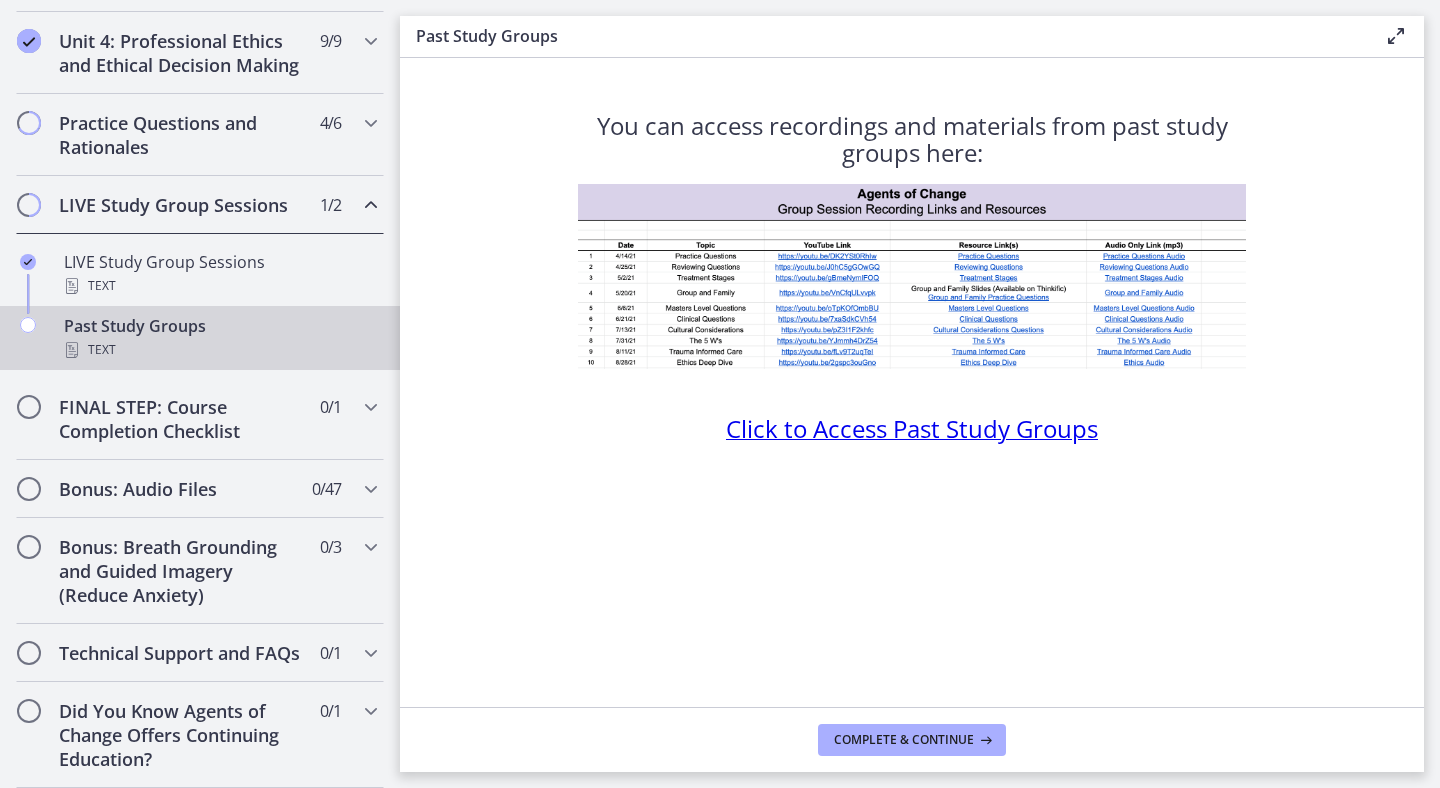 scroll, scrollTop: 0, scrollLeft: 0, axis: both 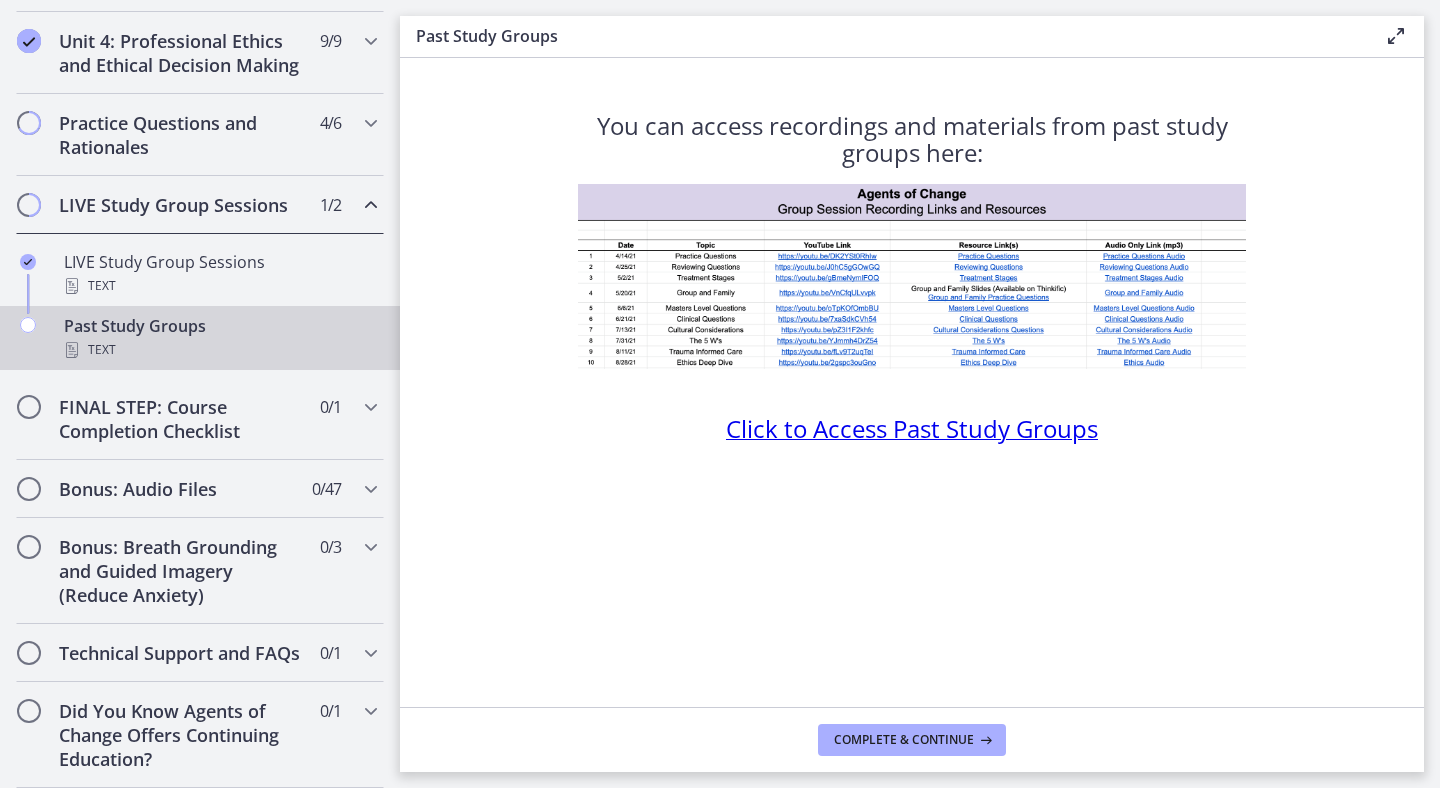click at bounding box center (912, 276) 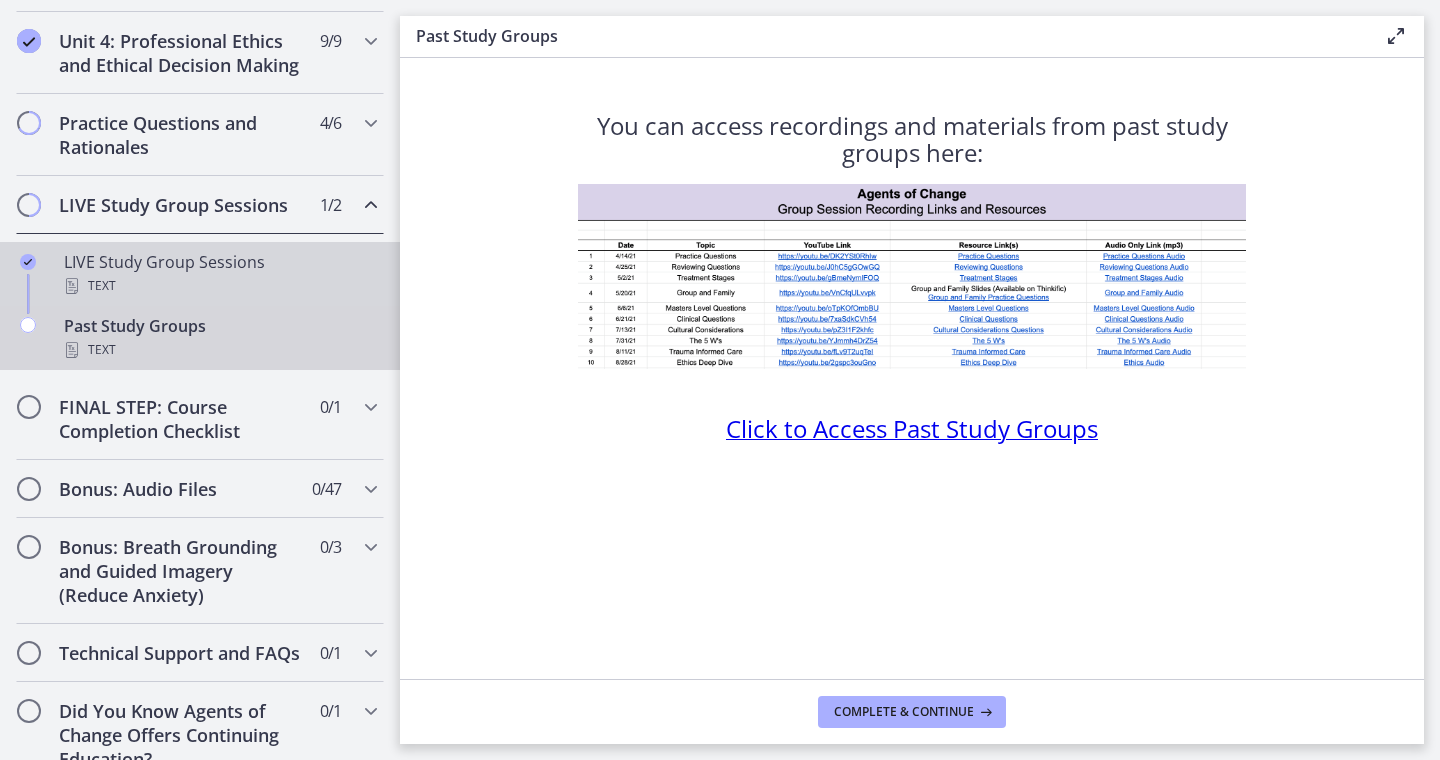click on "LIVE Study Group Sessions
Text" at bounding box center [220, 274] 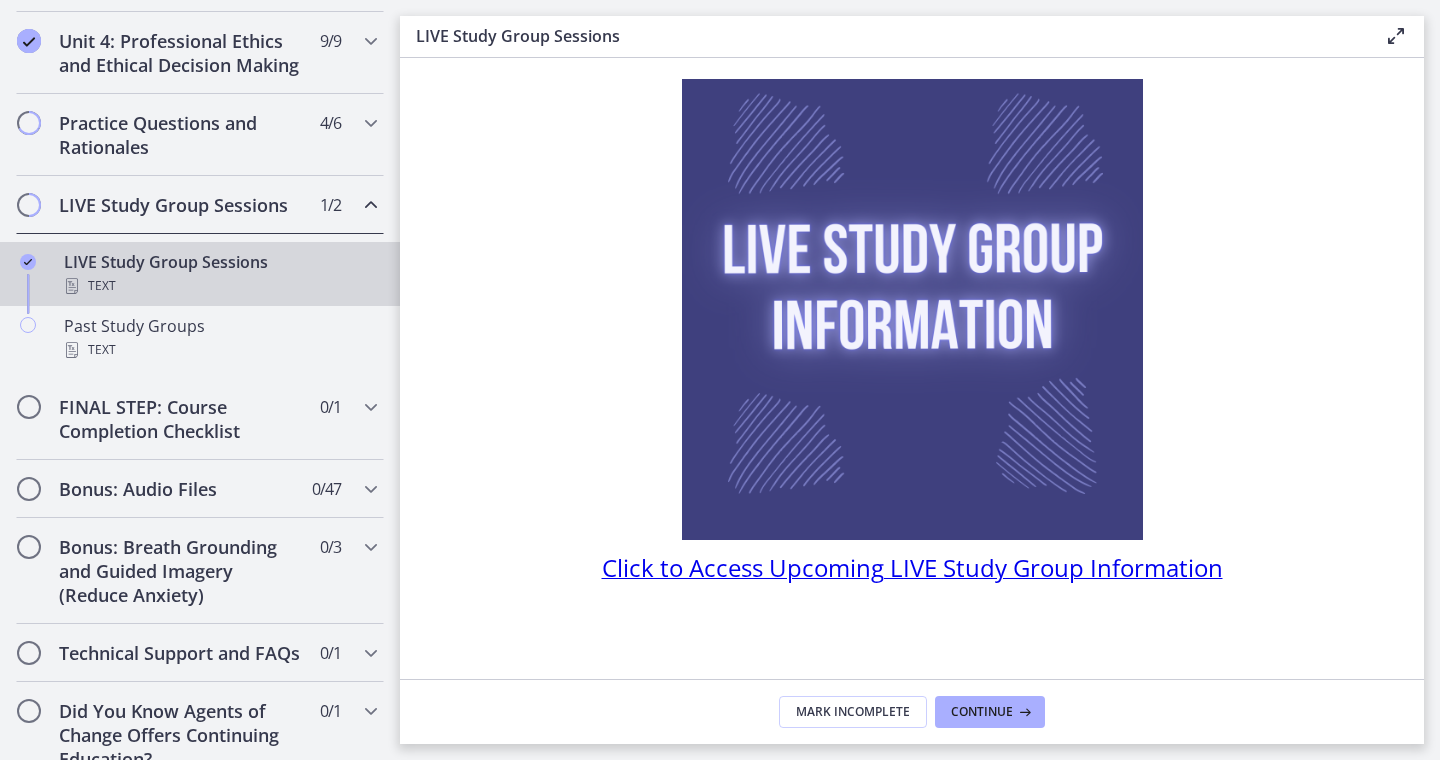 scroll, scrollTop: 112, scrollLeft: 0, axis: vertical 